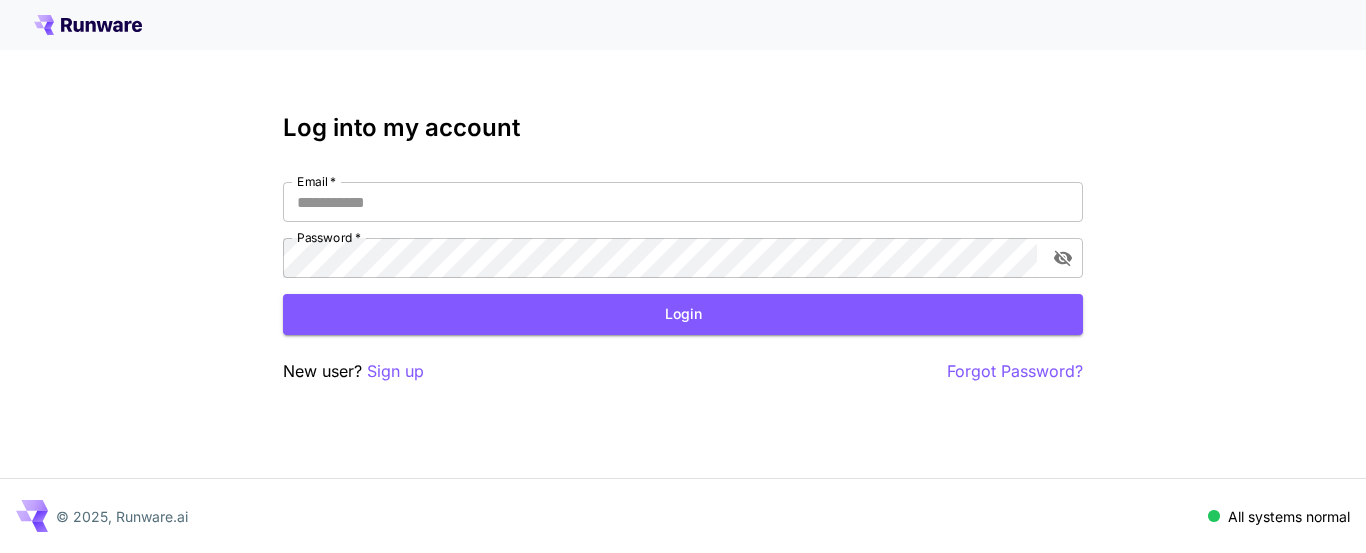 scroll, scrollTop: 0, scrollLeft: 0, axis: both 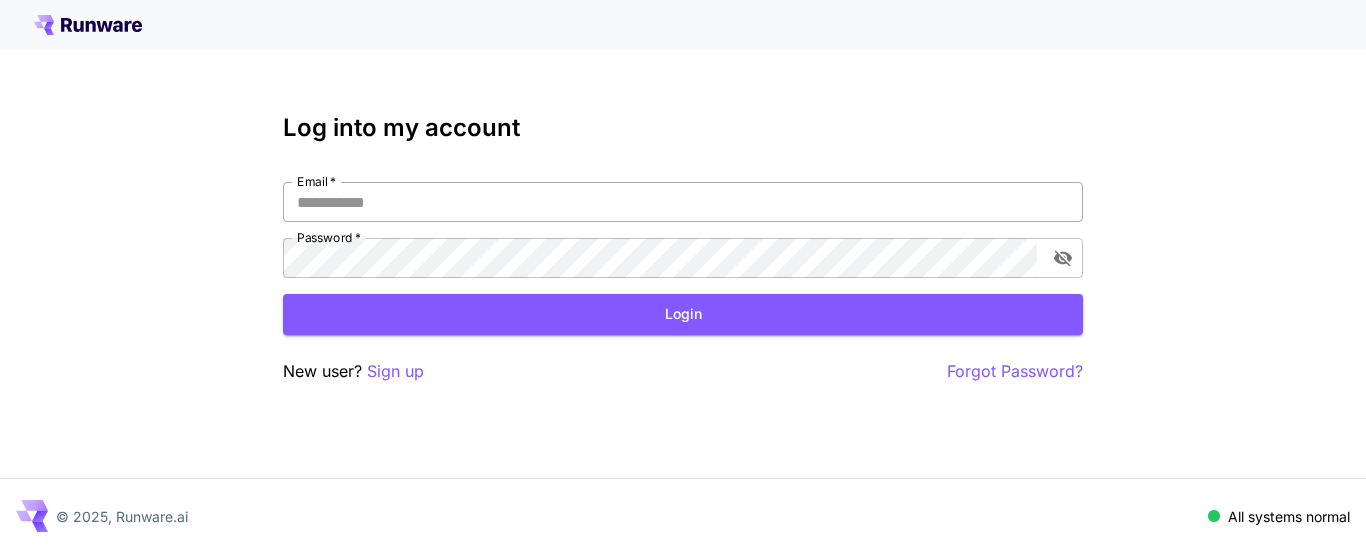 click on "Email   *" at bounding box center (683, 202) 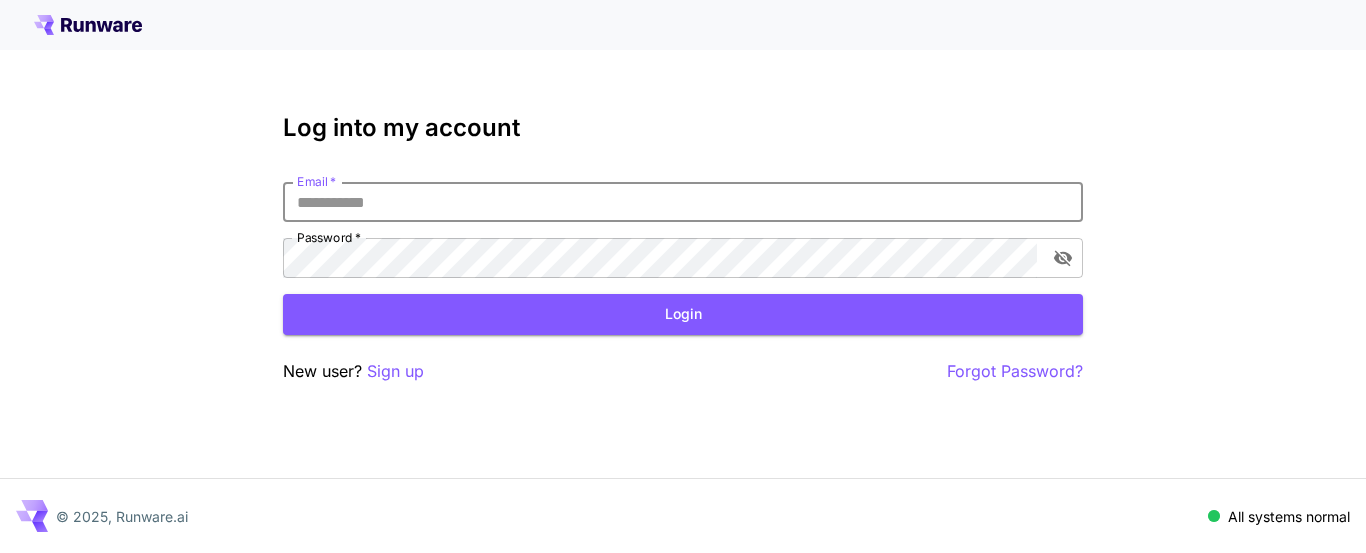 type on "**********" 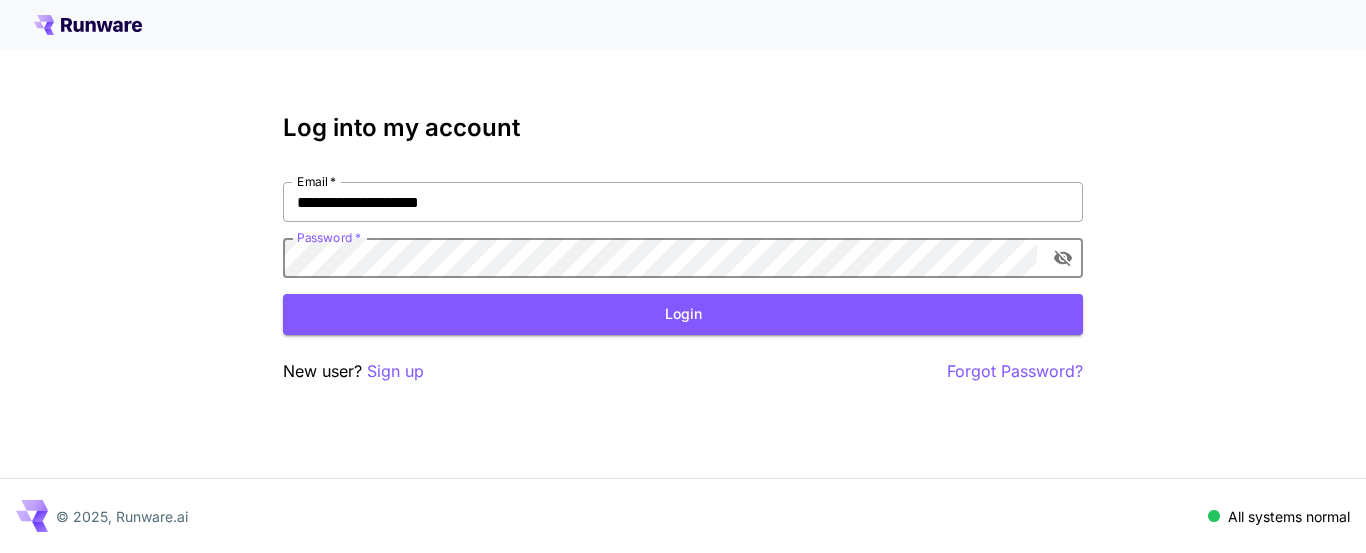 click on "Login" at bounding box center (683, 314) 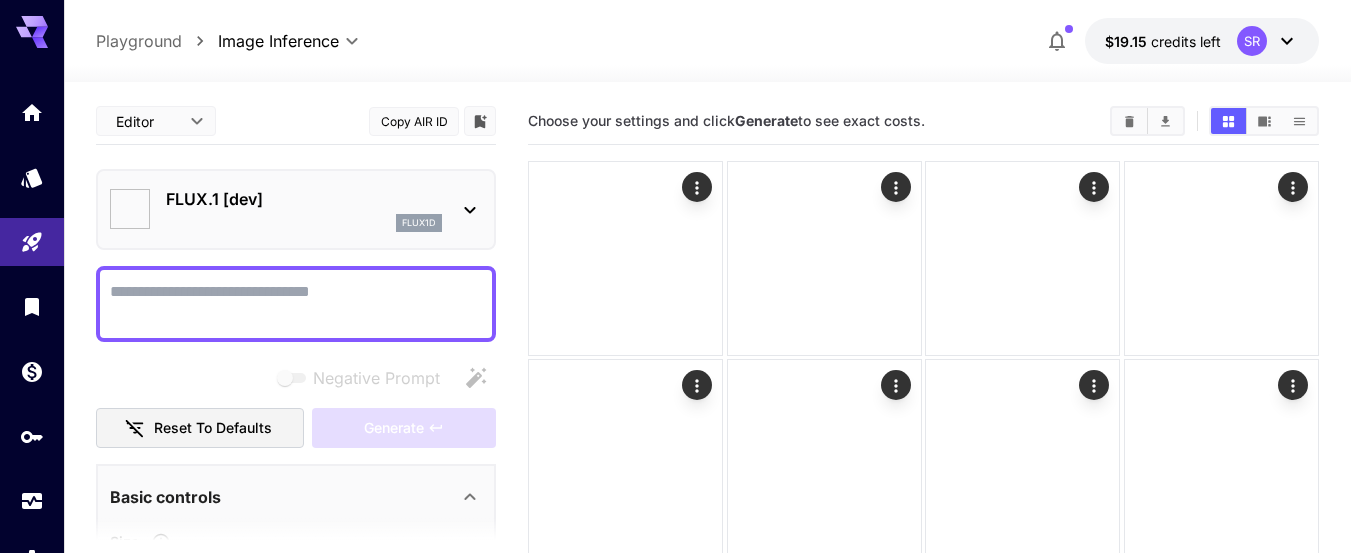 type on "**********" 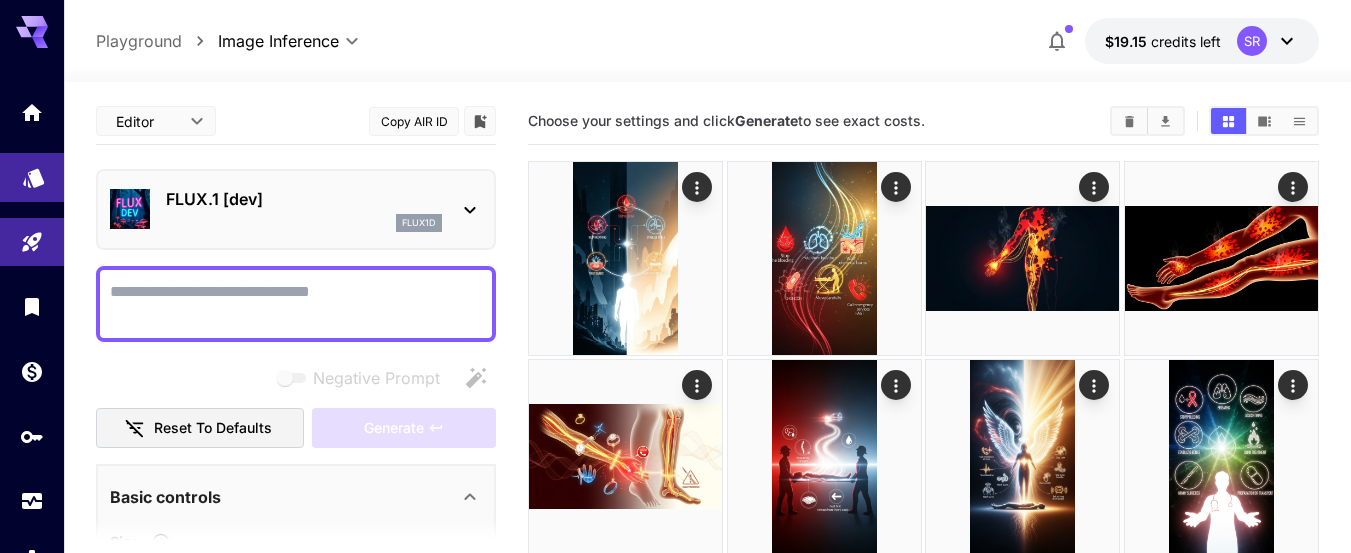 click 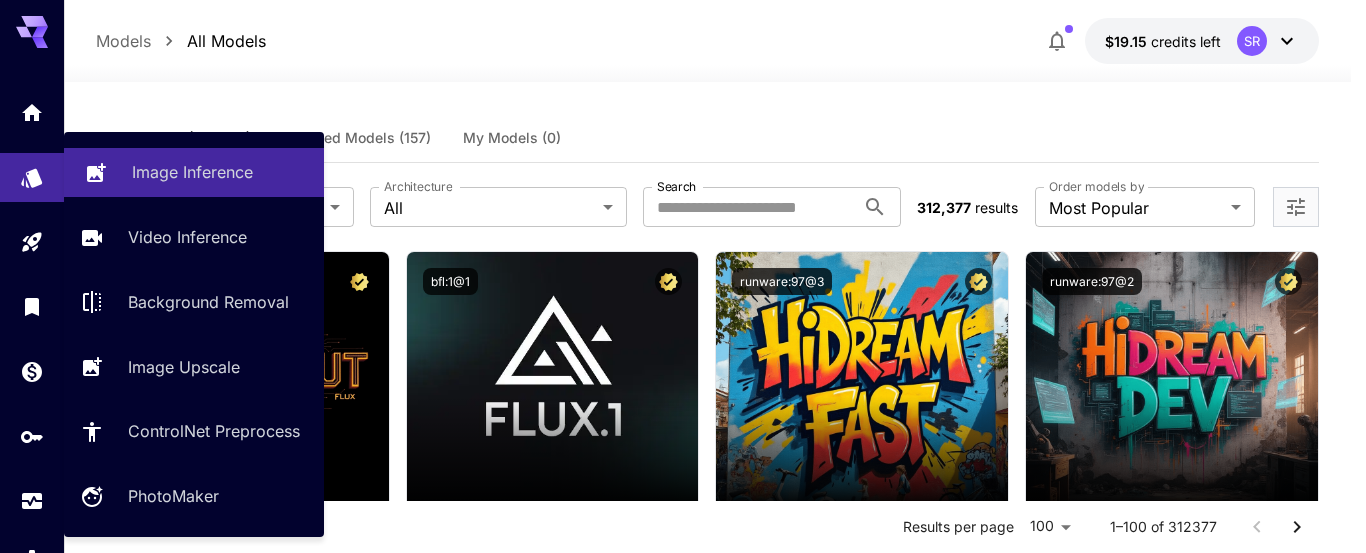 click on "Image Inference" at bounding box center [194, 172] 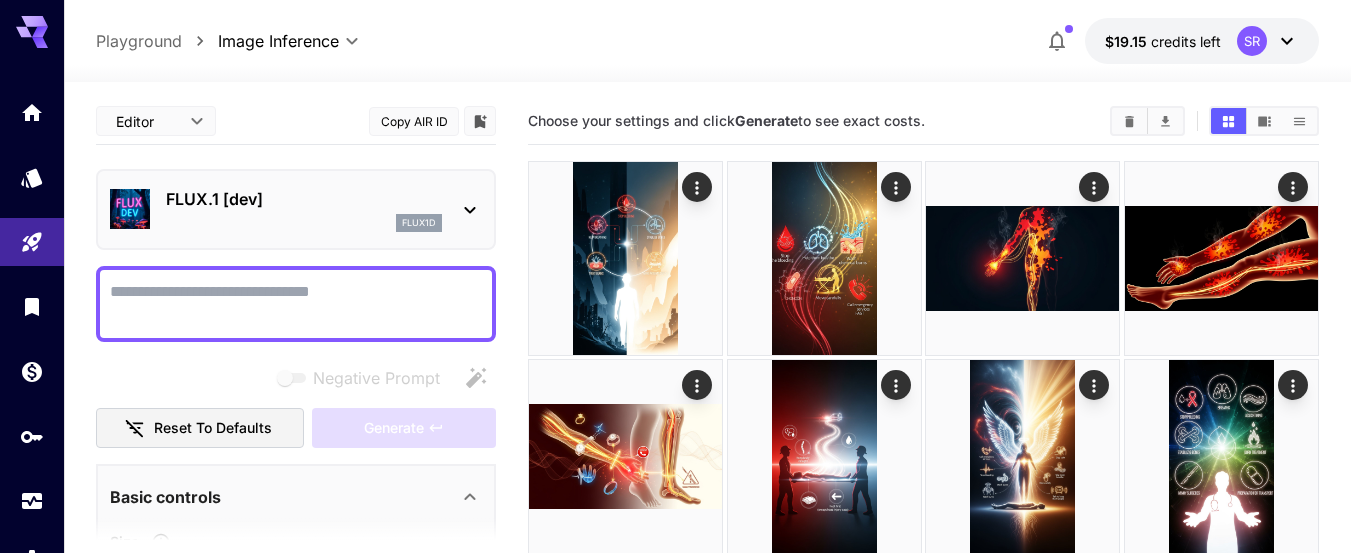 click on "FLUX.1 [dev]" at bounding box center (304, 199) 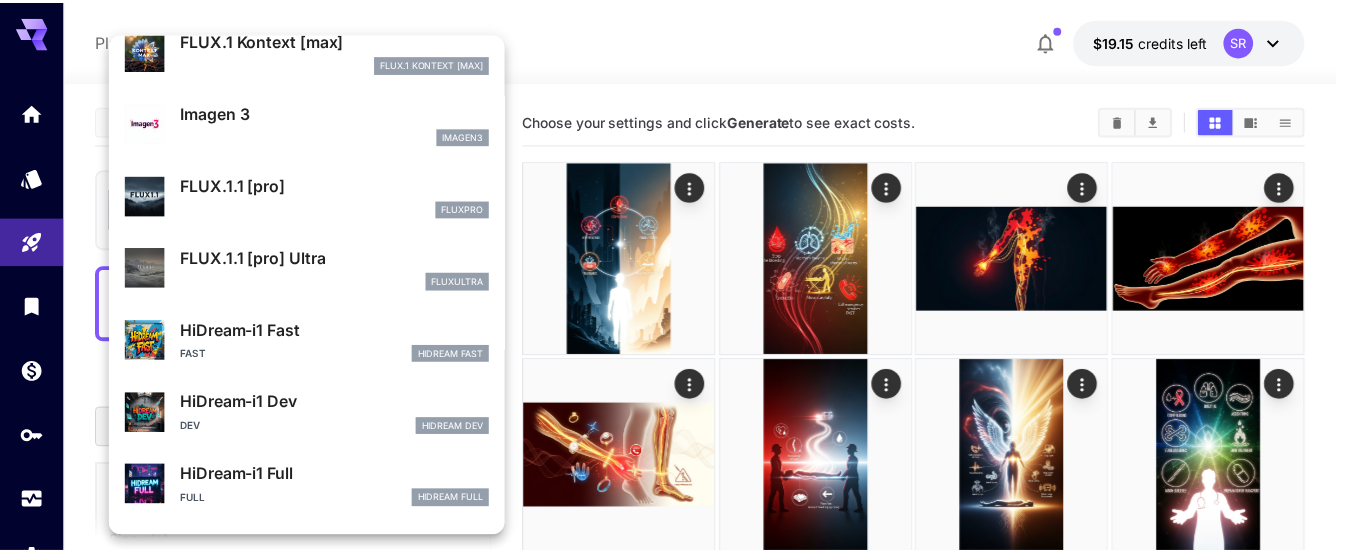 scroll, scrollTop: 972, scrollLeft: 0, axis: vertical 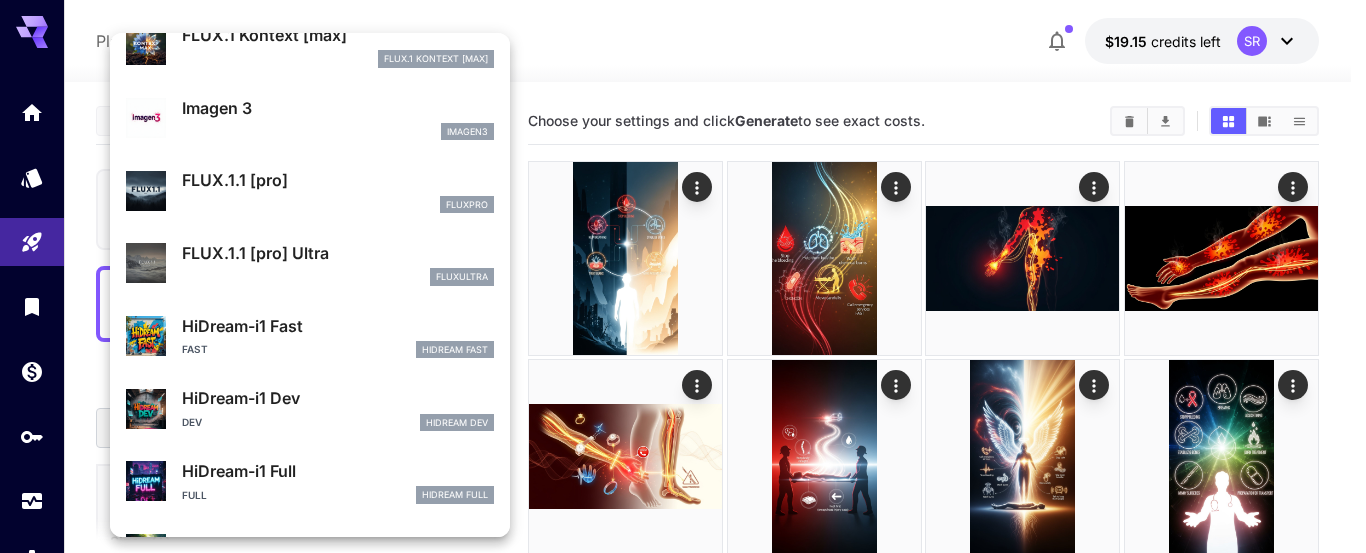 click at bounding box center (683, 276) 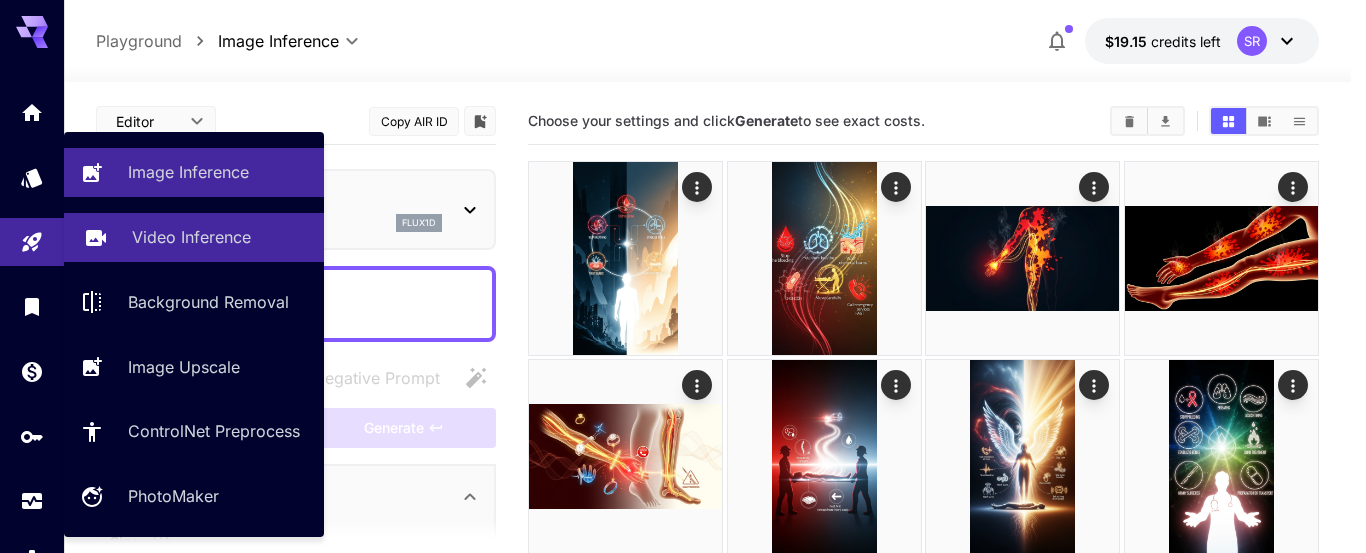 click on "Video Inference" at bounding box center [191, 237] 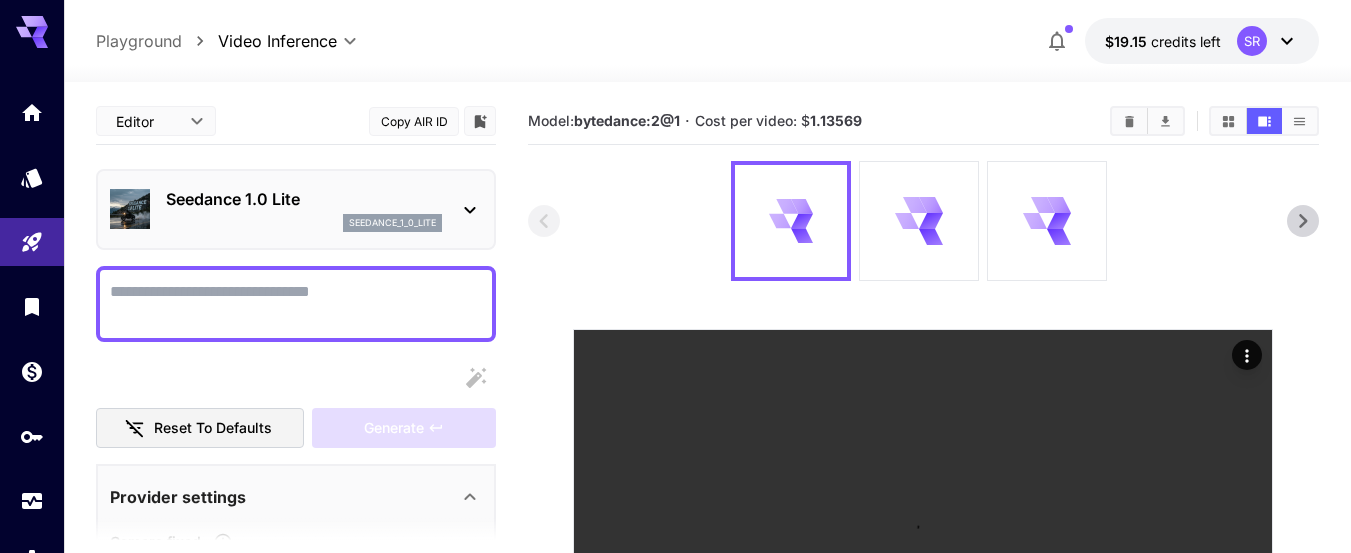 click on "seedance_1_0_lite" at bounding box center [304, 223] 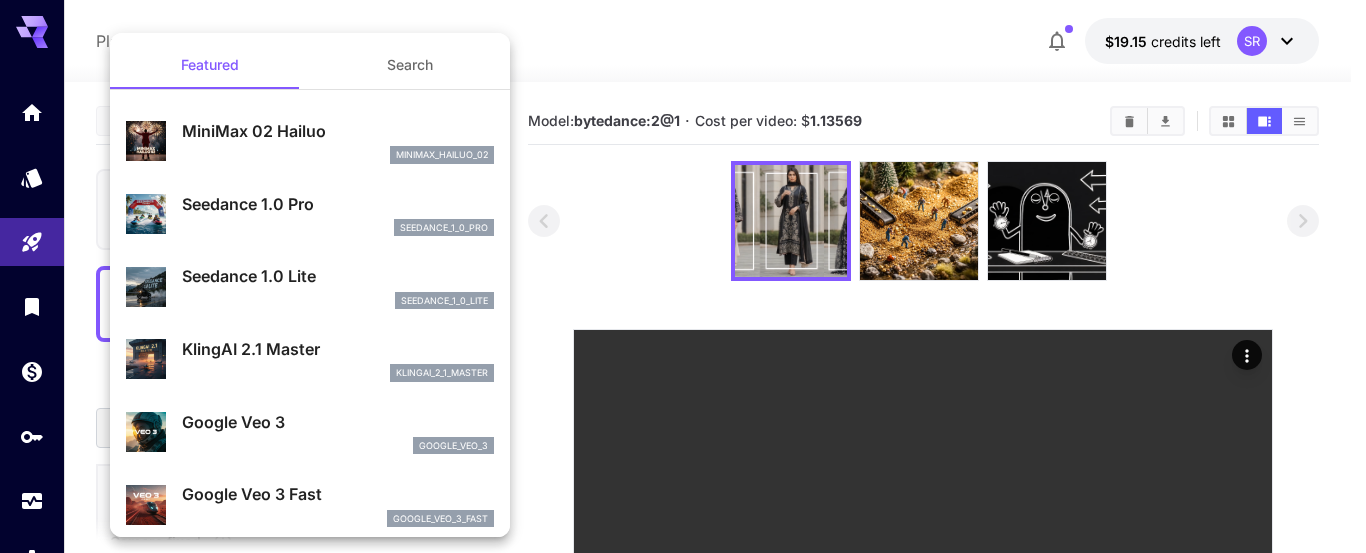 click at bounding box center (683, 276) 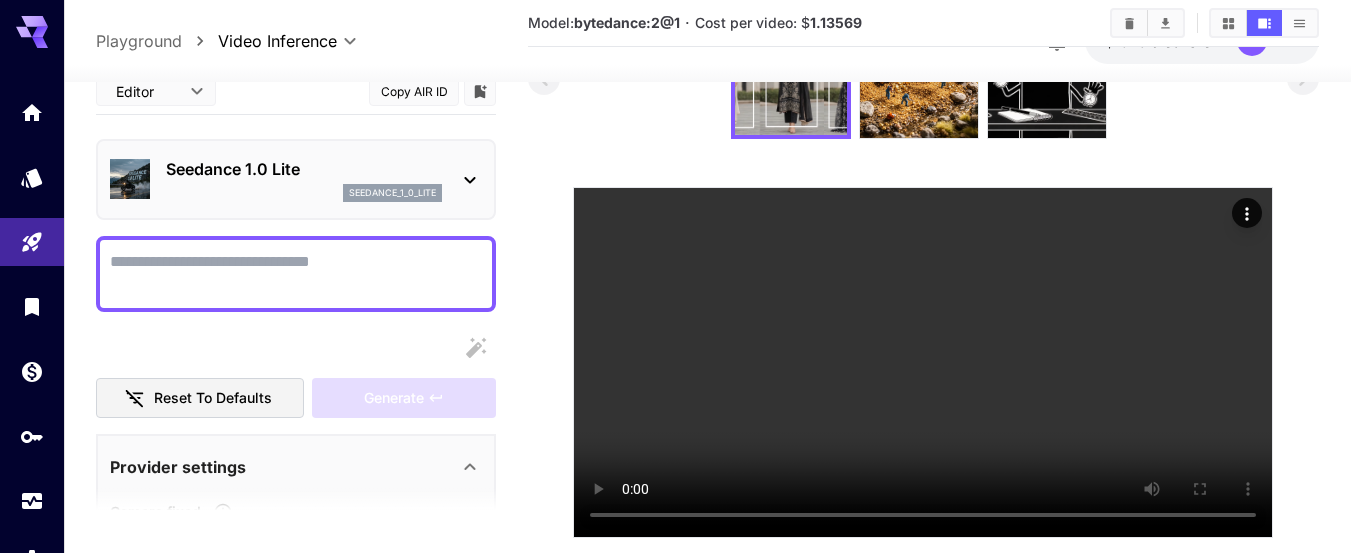 scroll, scrollTop: 0, scrollLeft: 0, axis: both 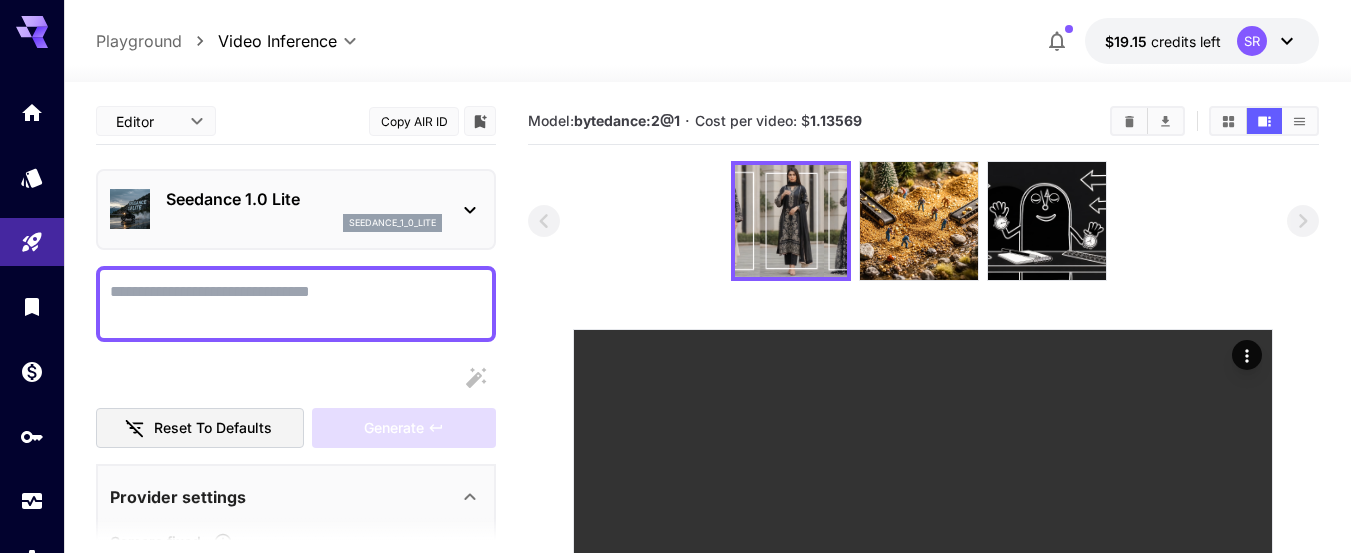 click on "**********" at bounding box center (675, 370) 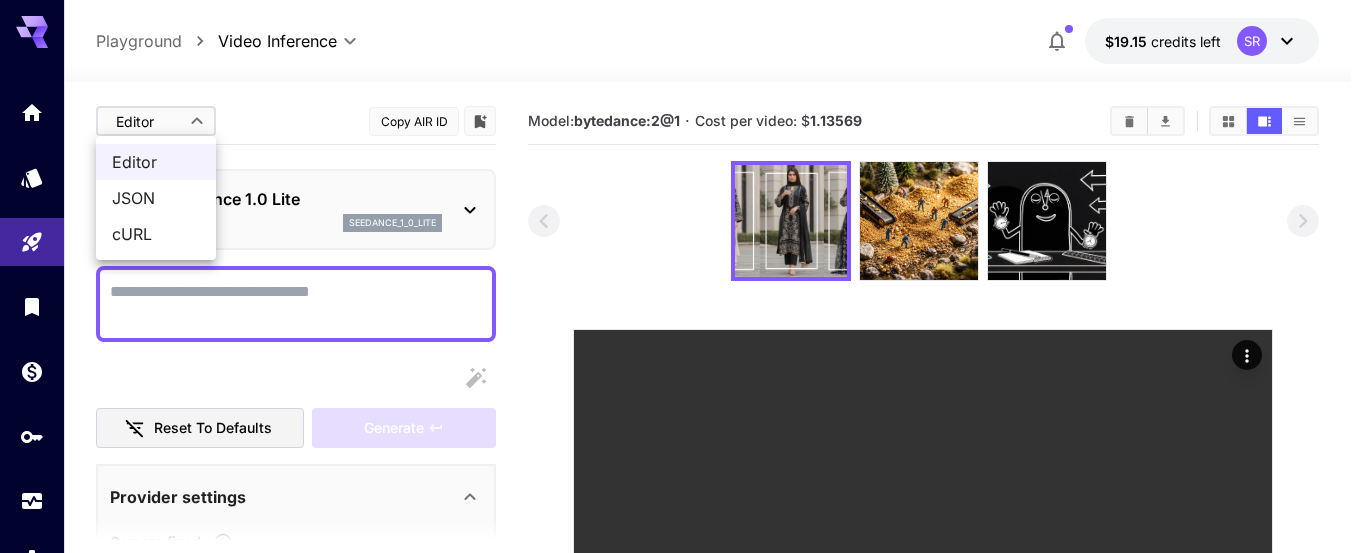 click at bounding box center [683, 276] 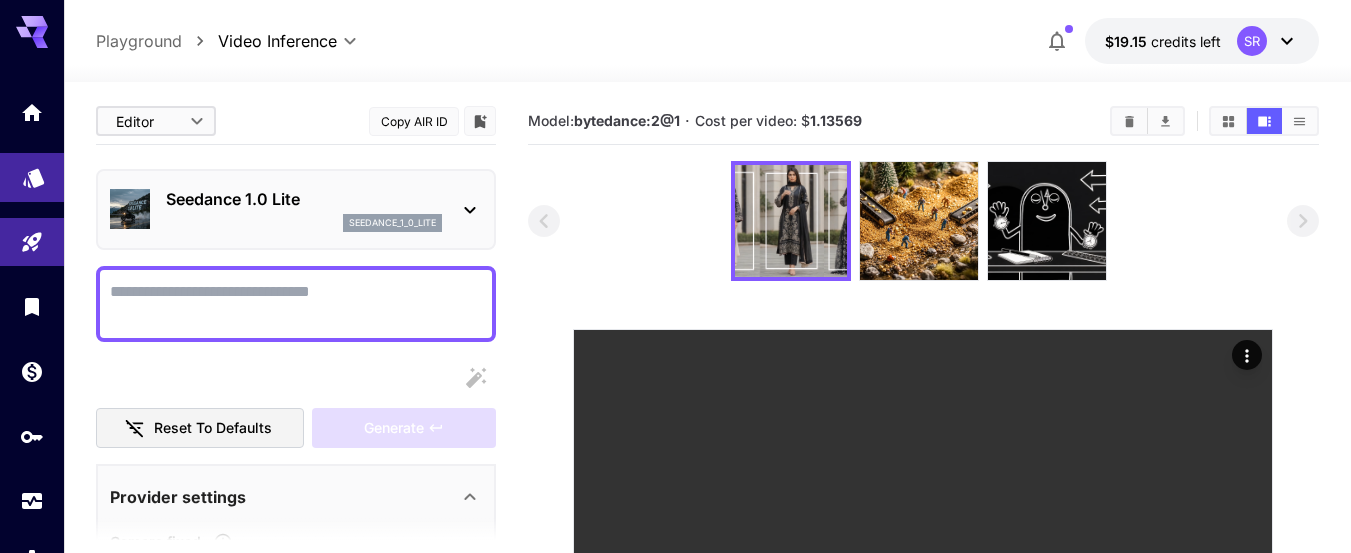 click 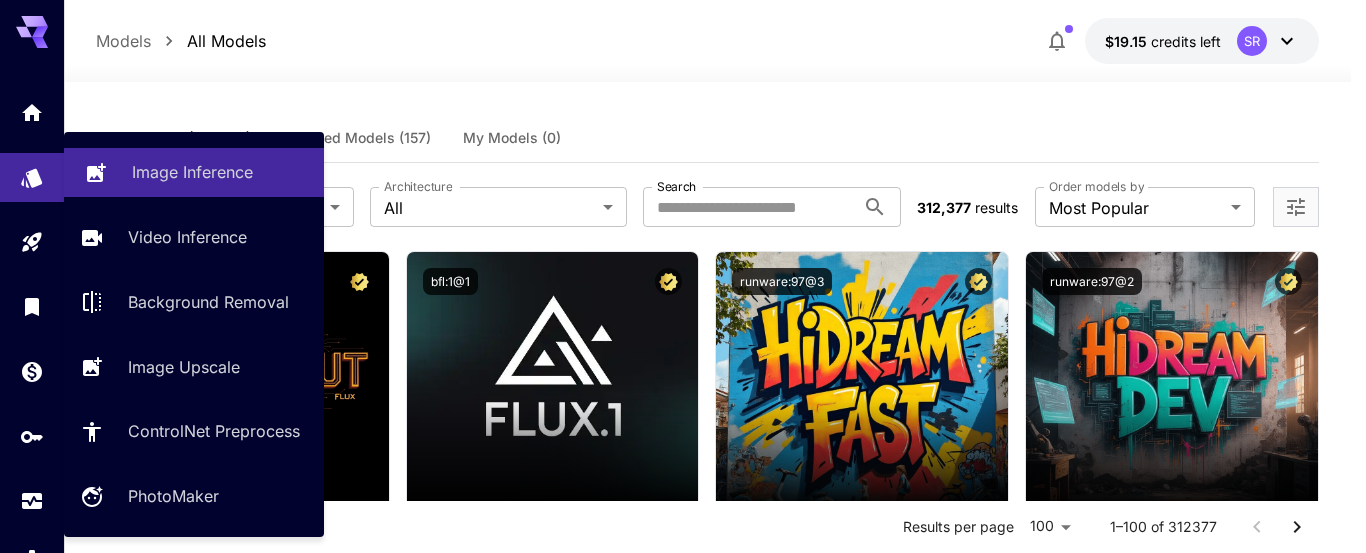 click on "Image Inference" at bounding box center [192, 172] 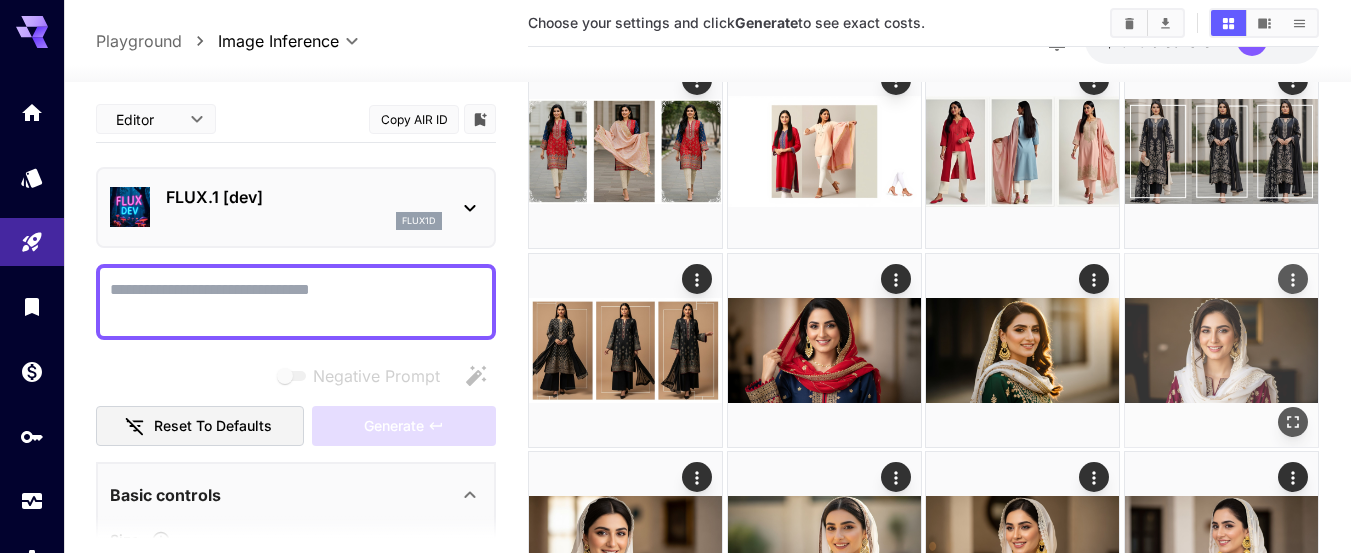scroll, scrollTop: 1107, scrollLeft: 0, axis: vertical 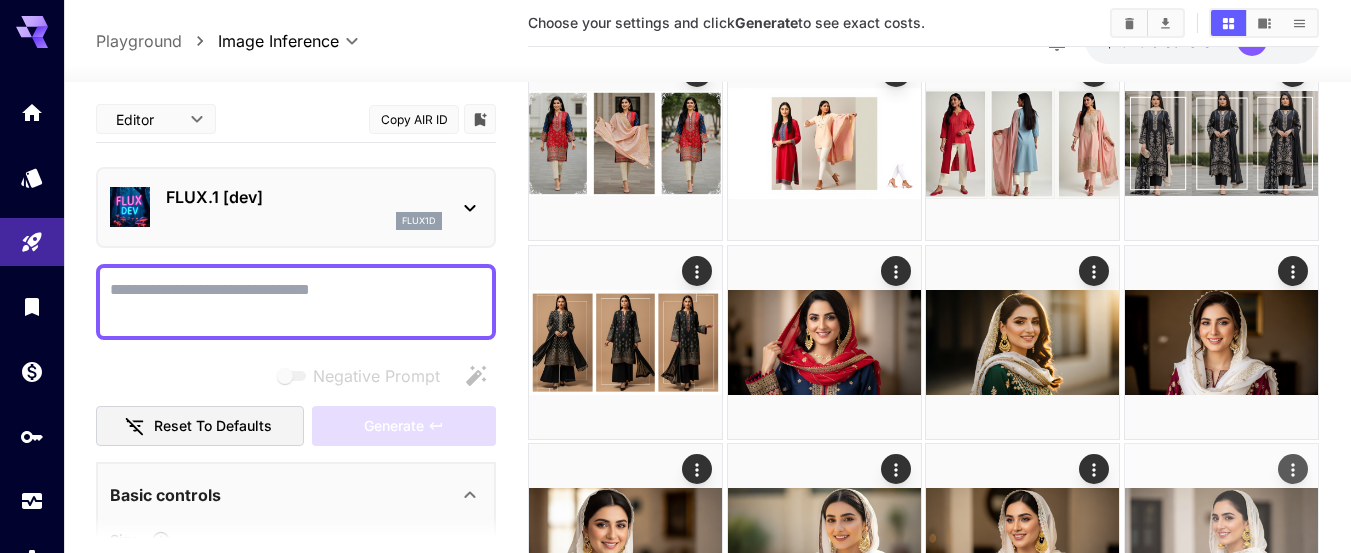 click at bounding box center (1221, 540) 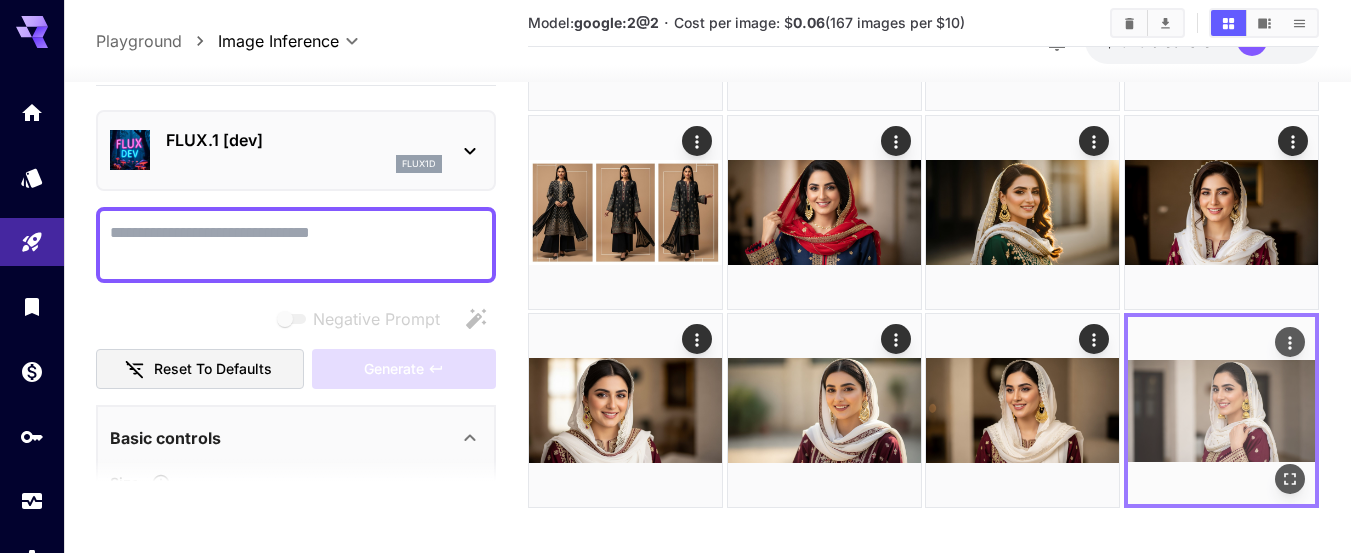 scroll, scrollTop: 1253, scrollLeft: 0, axis: vertical 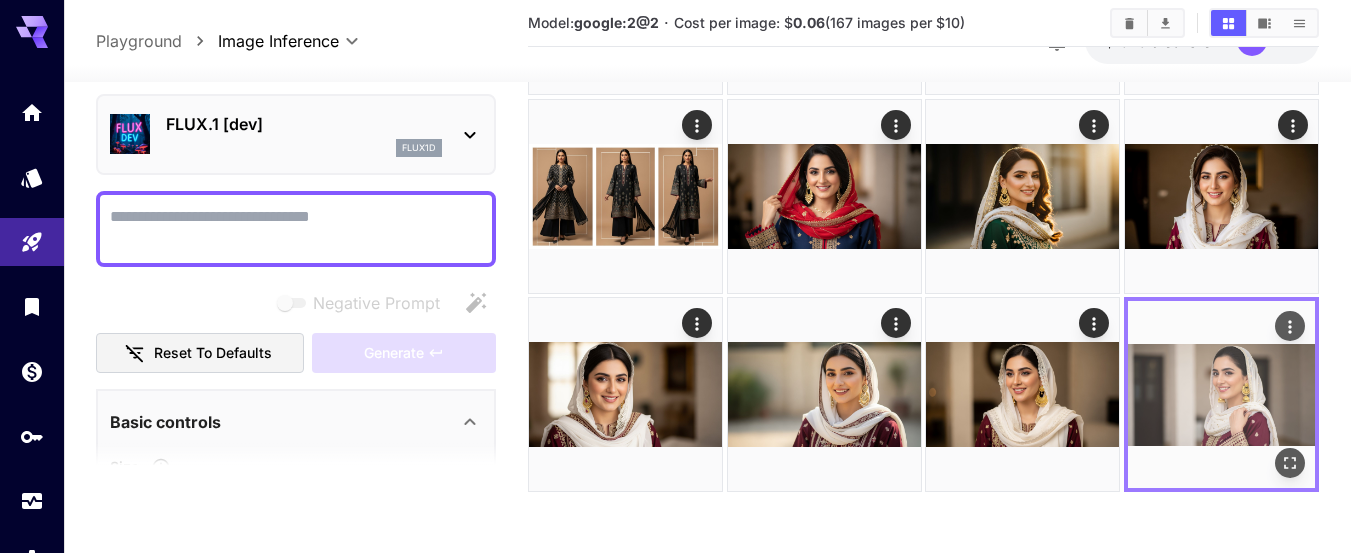 click 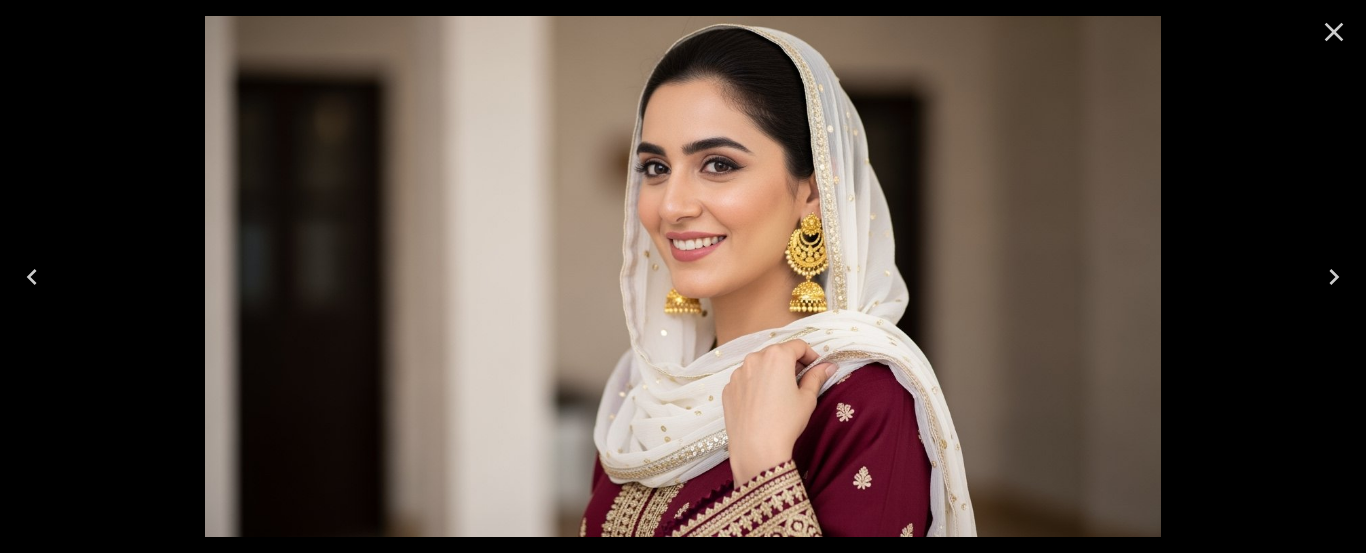 click 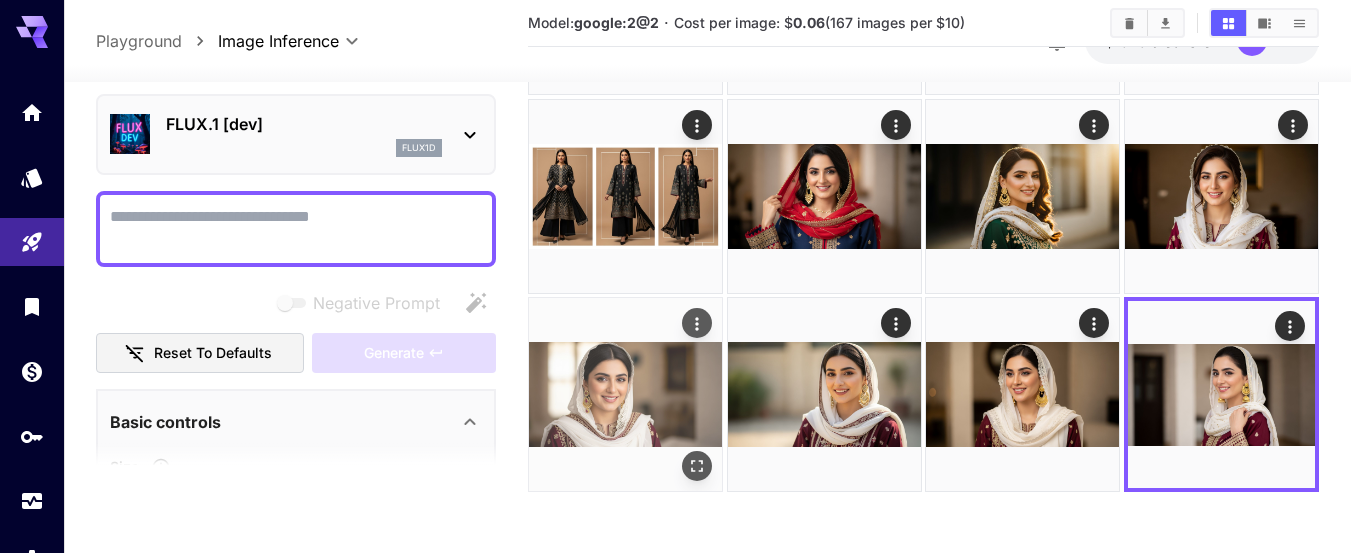 click at bounding box center [625, 394] 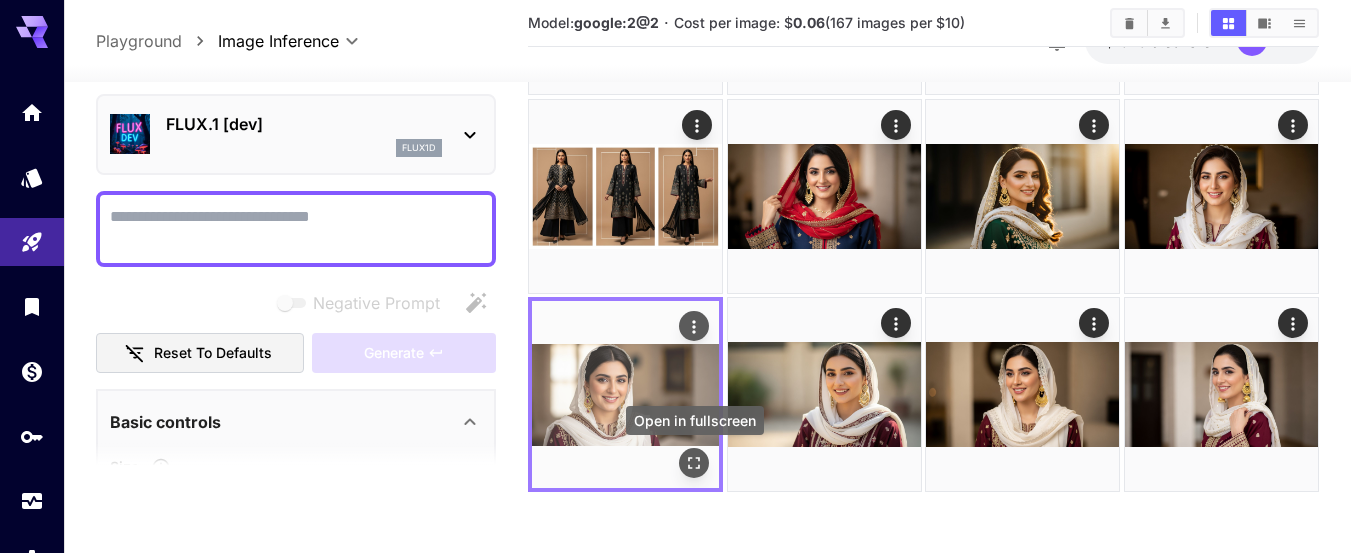click 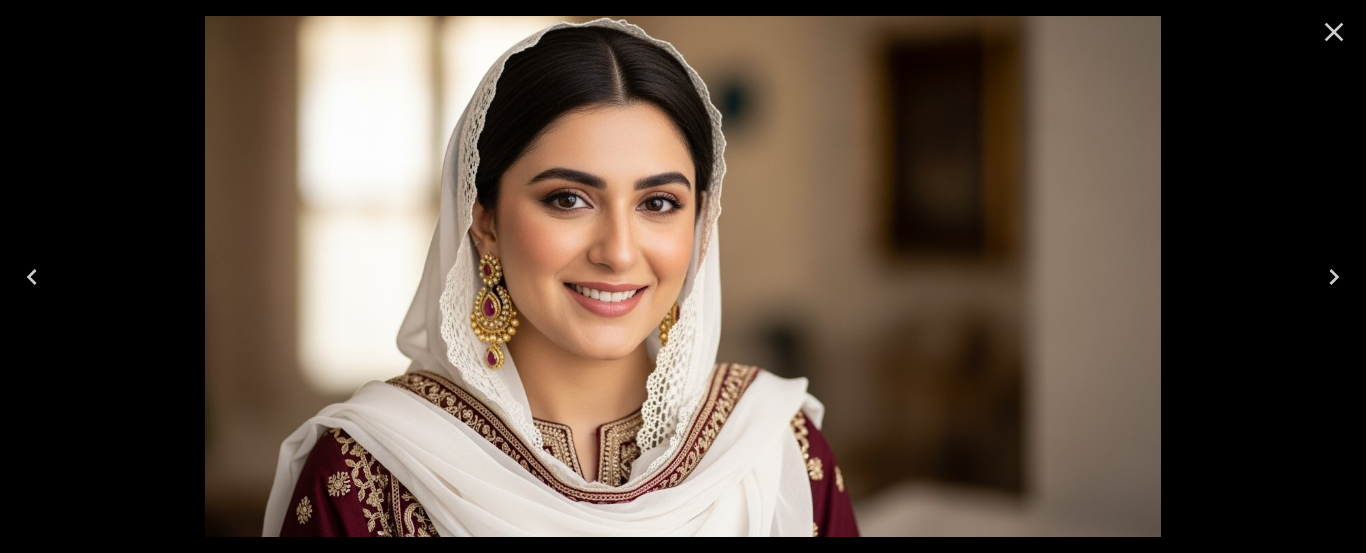 click 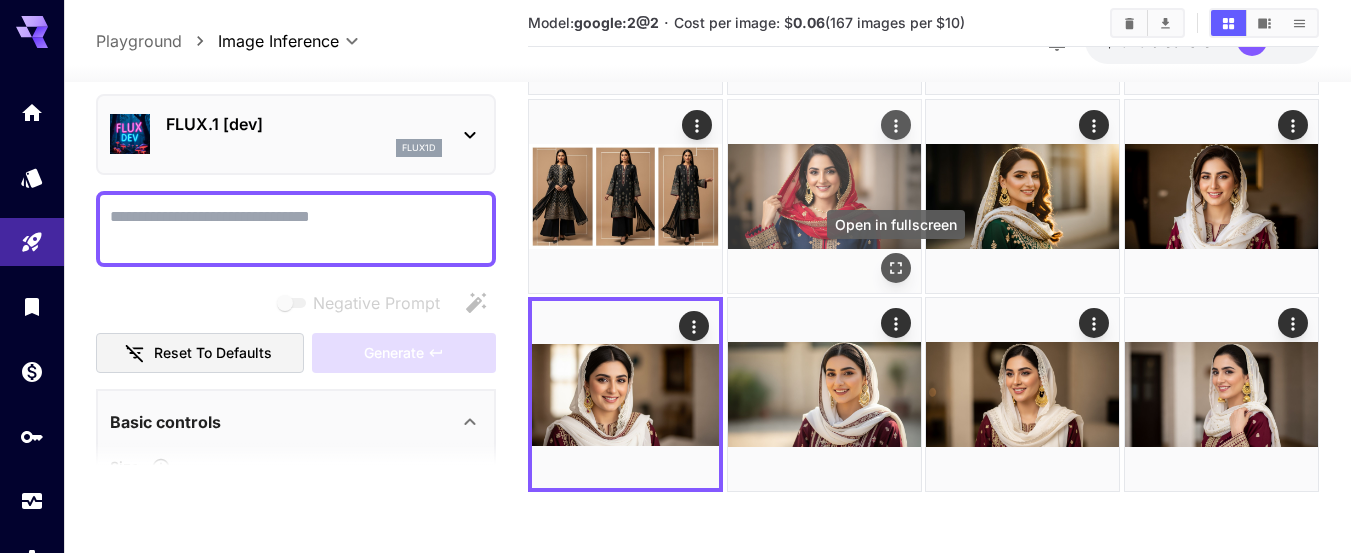 click 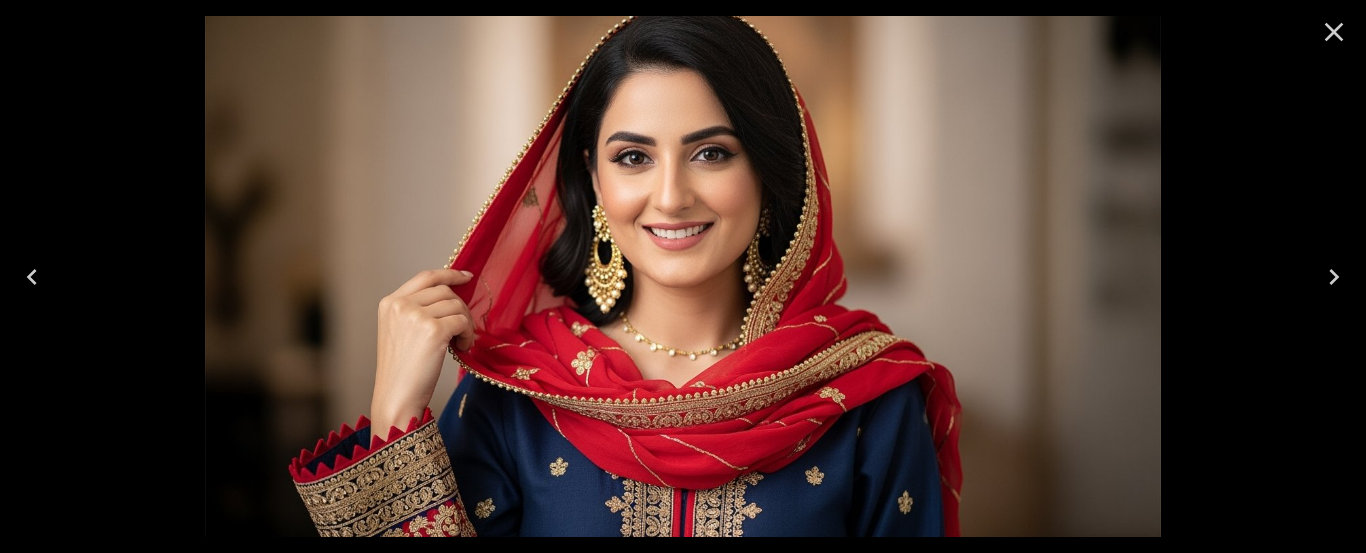 click 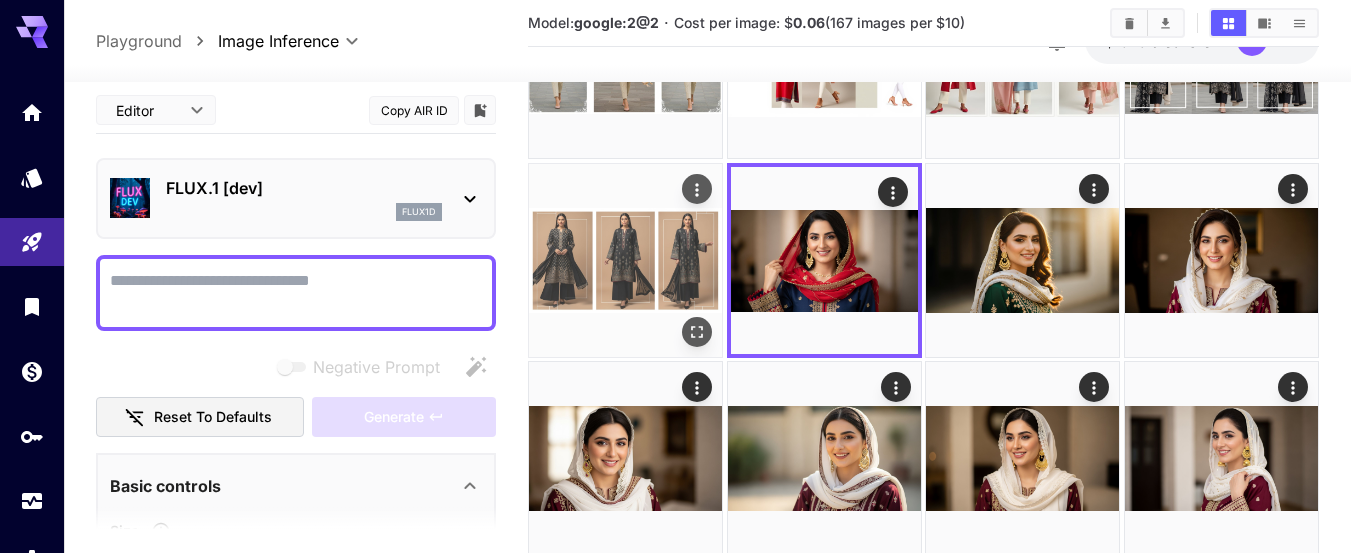 scroll, scrollTop: 1174, scrollLeft: 0, axis: vertical 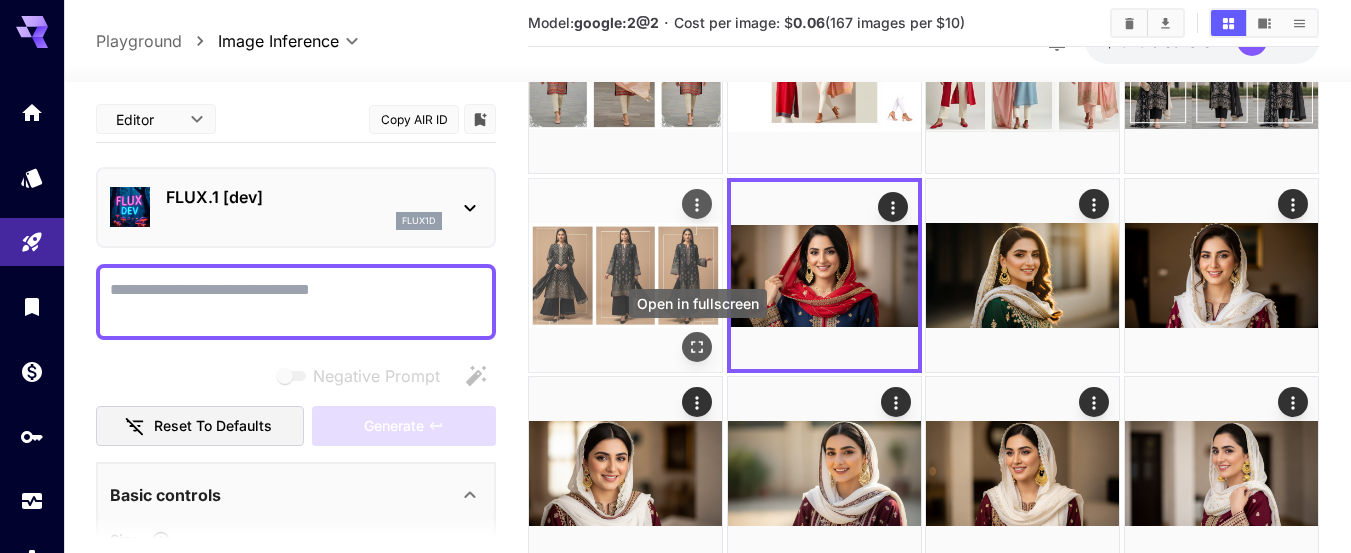 click 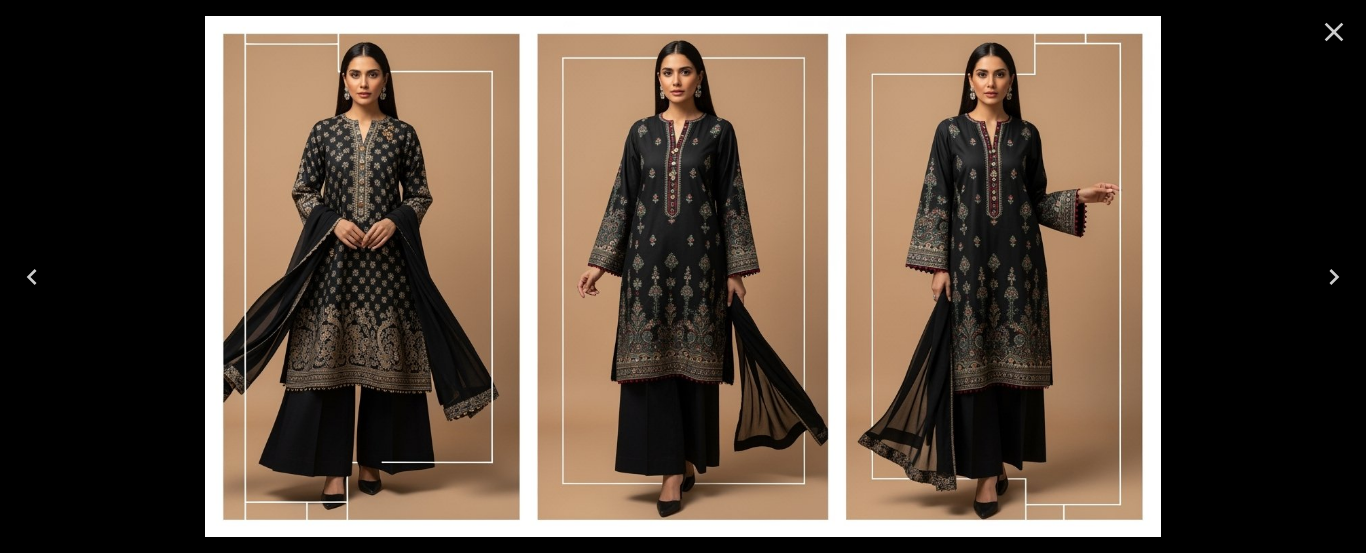 click 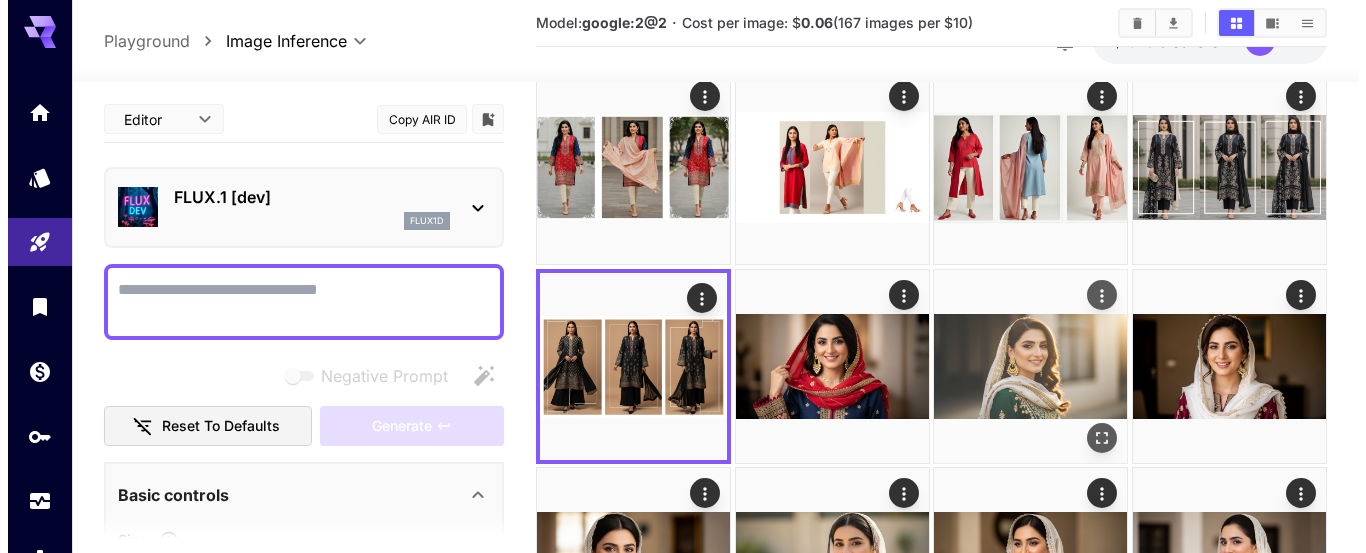 scroll, scrollTop: 958, scrollLeft: 0, axis: vertical 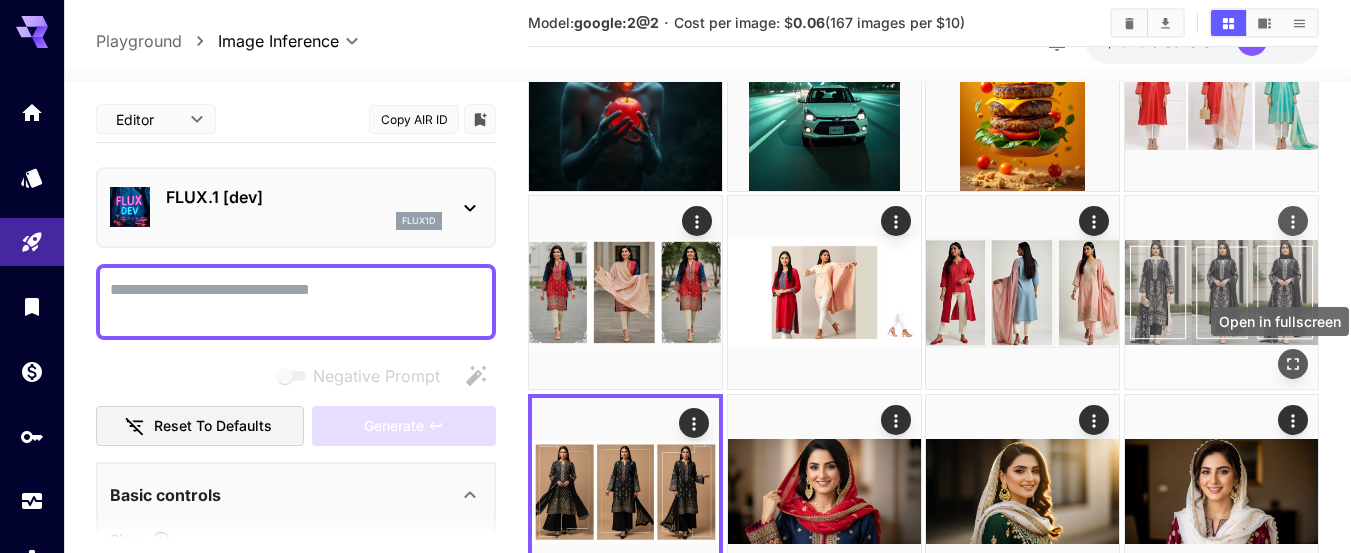 click 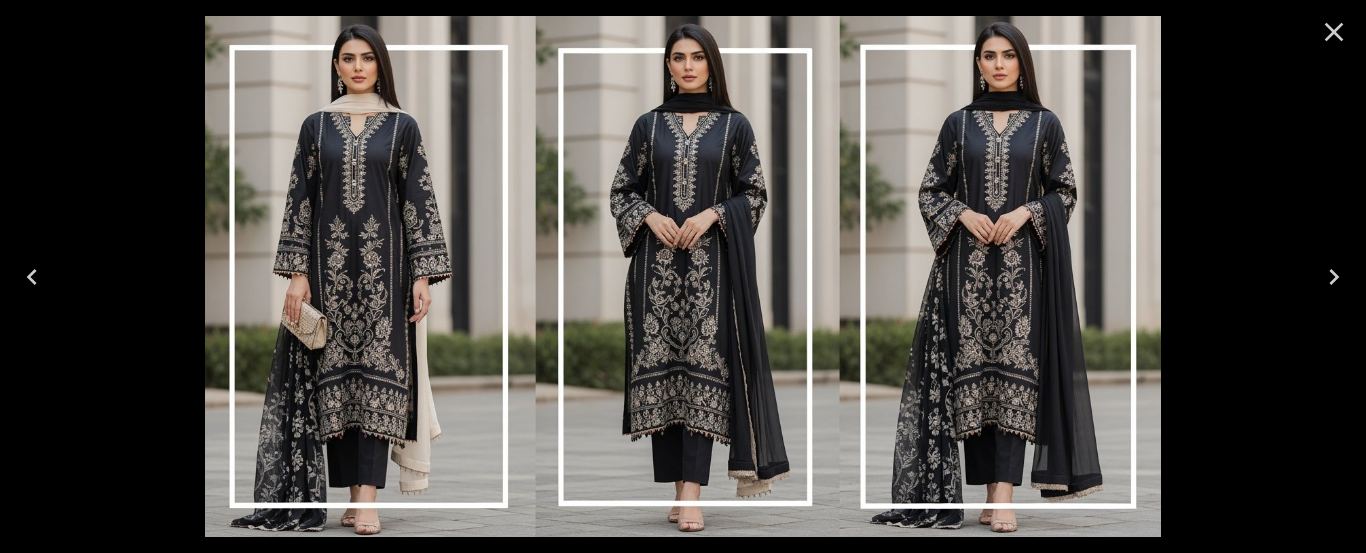 click 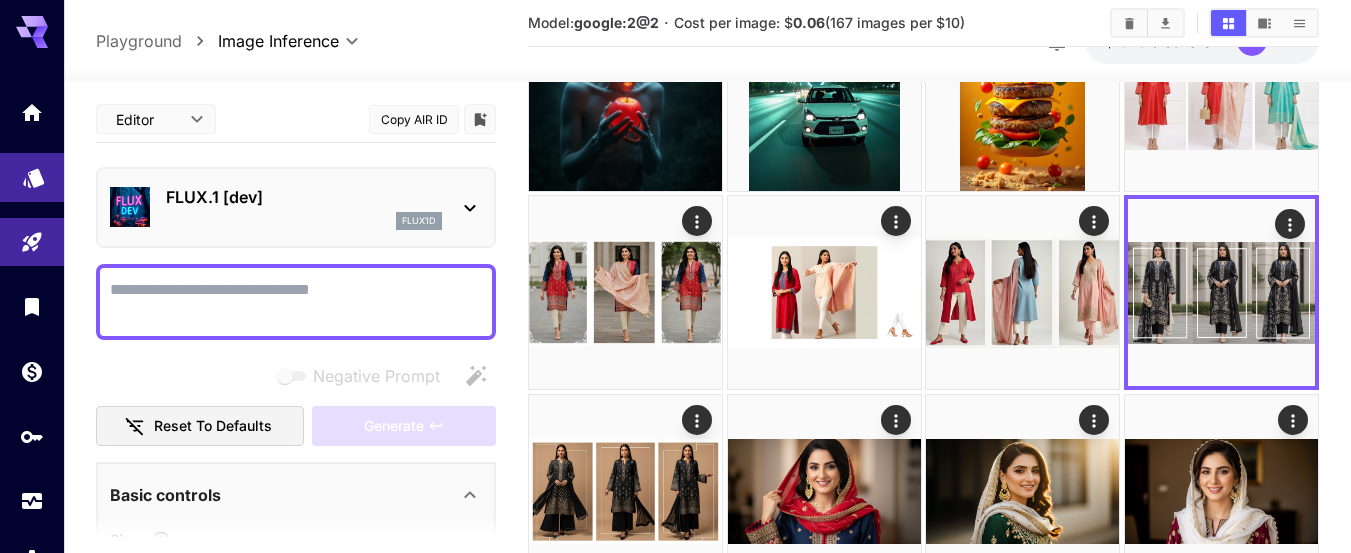click 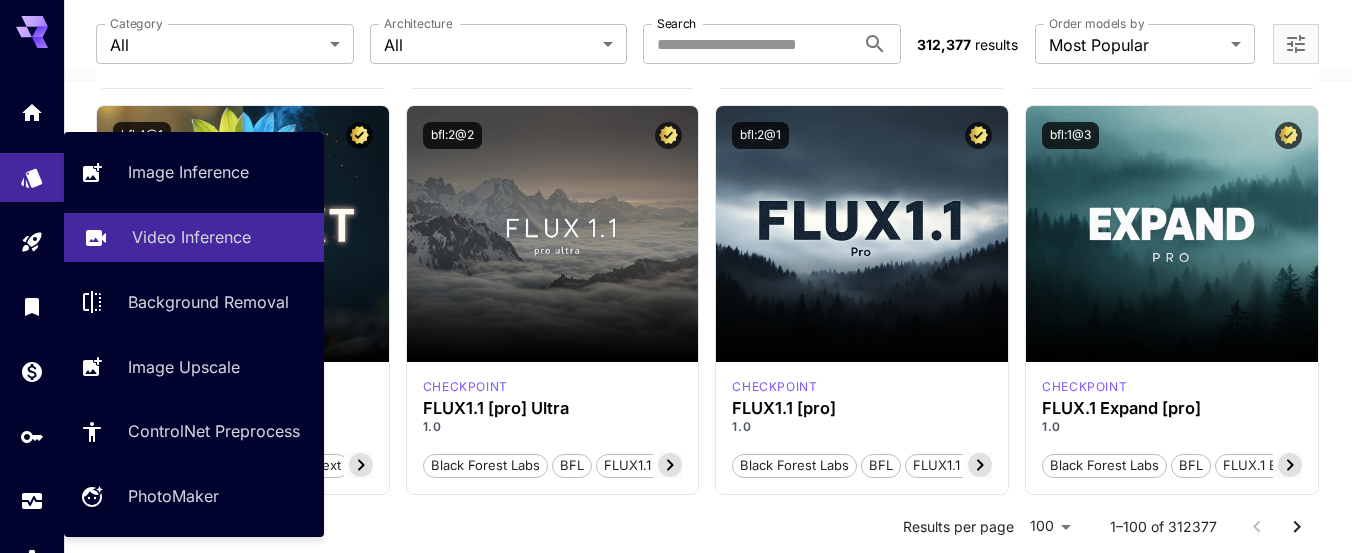 click on "Video Inference" at bounding box center [191, 237] 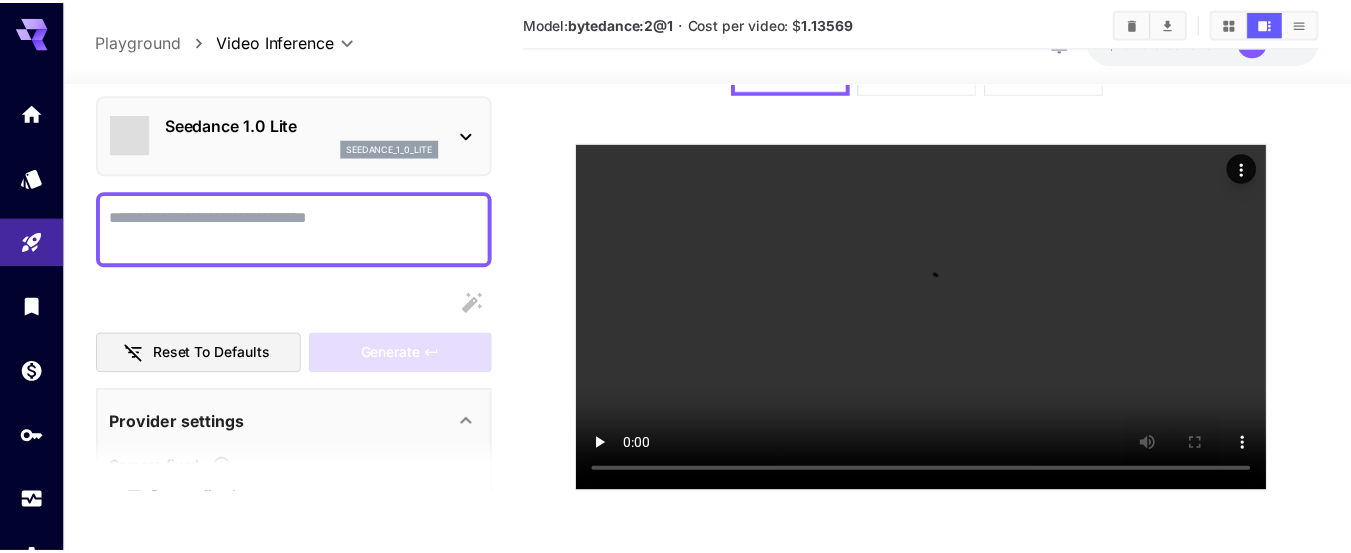 scroll, scrollTop: 158, scrollLeft: 0, axis: vertical 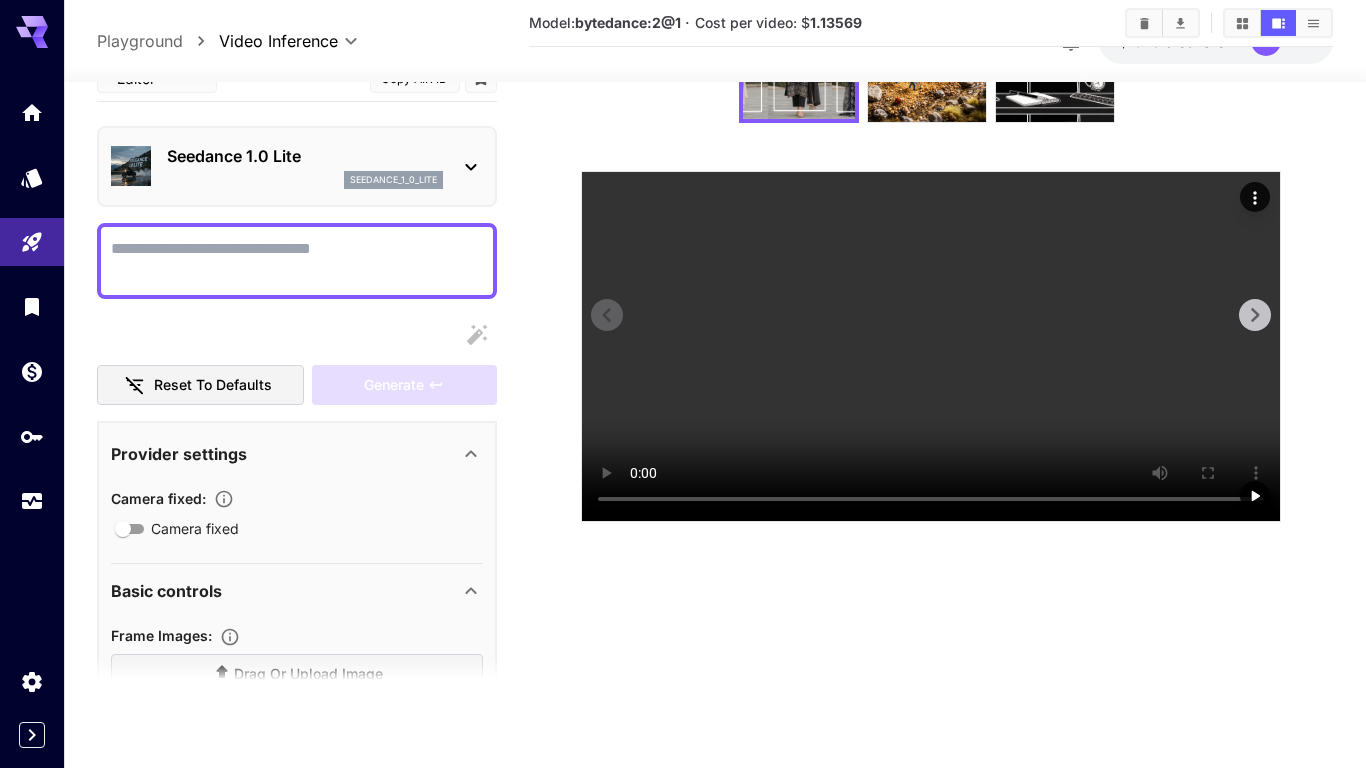 click at bounding box center (931, 346) 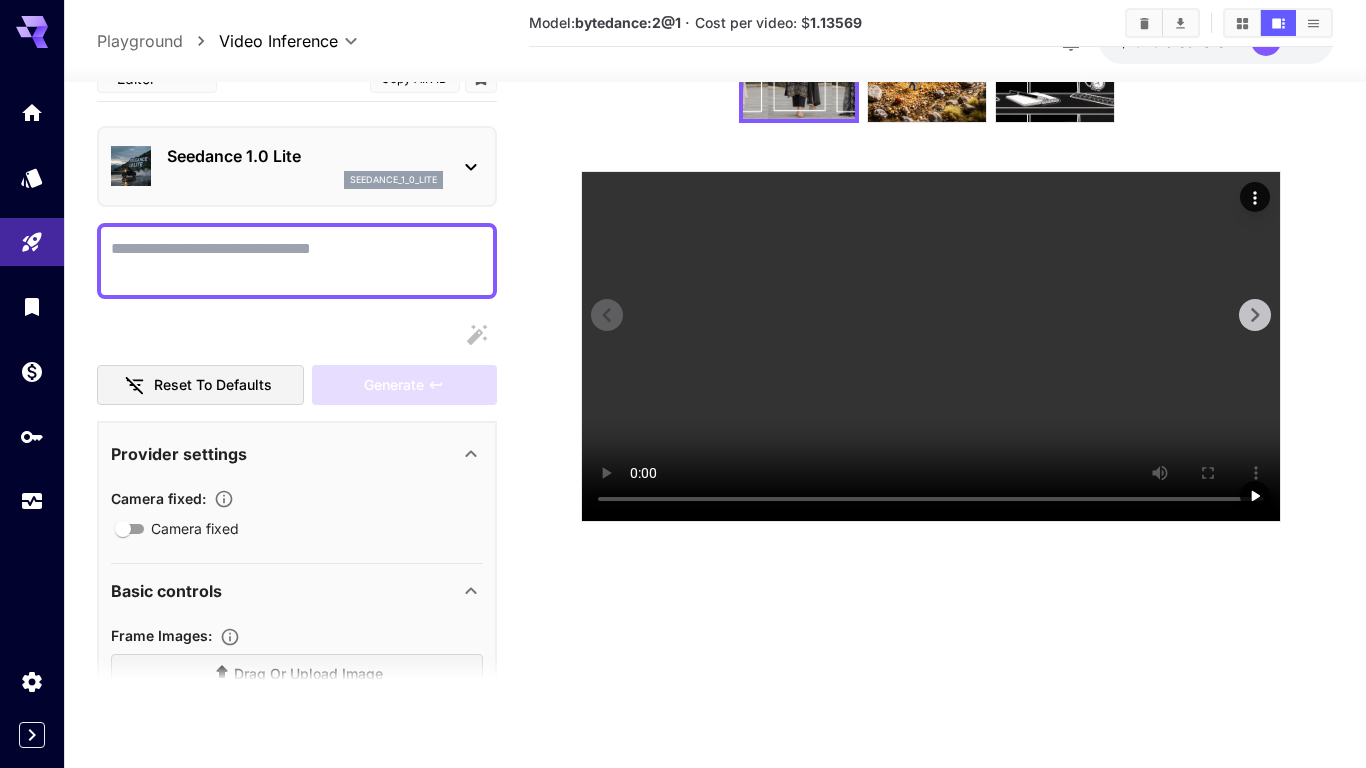 click at bounding box center (931, 346) 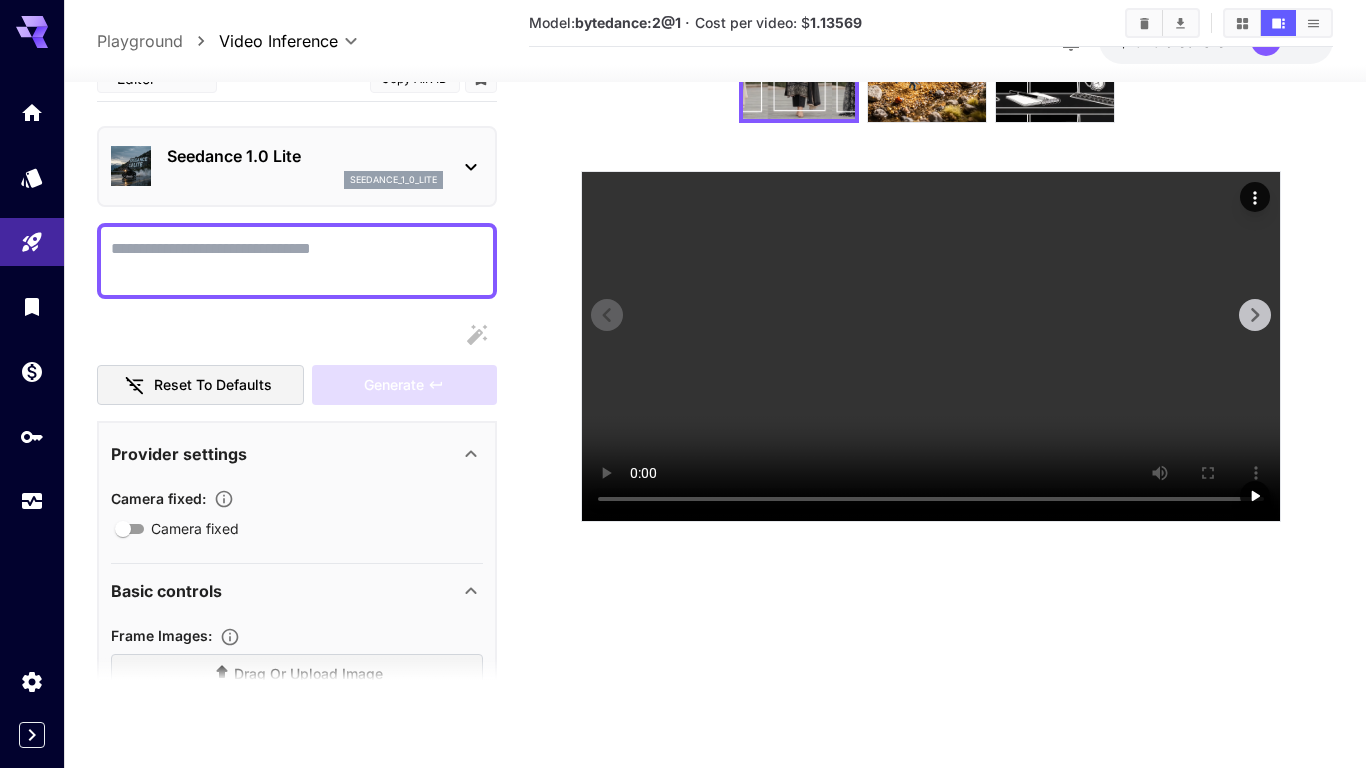 click at bounding box center [931, 346] 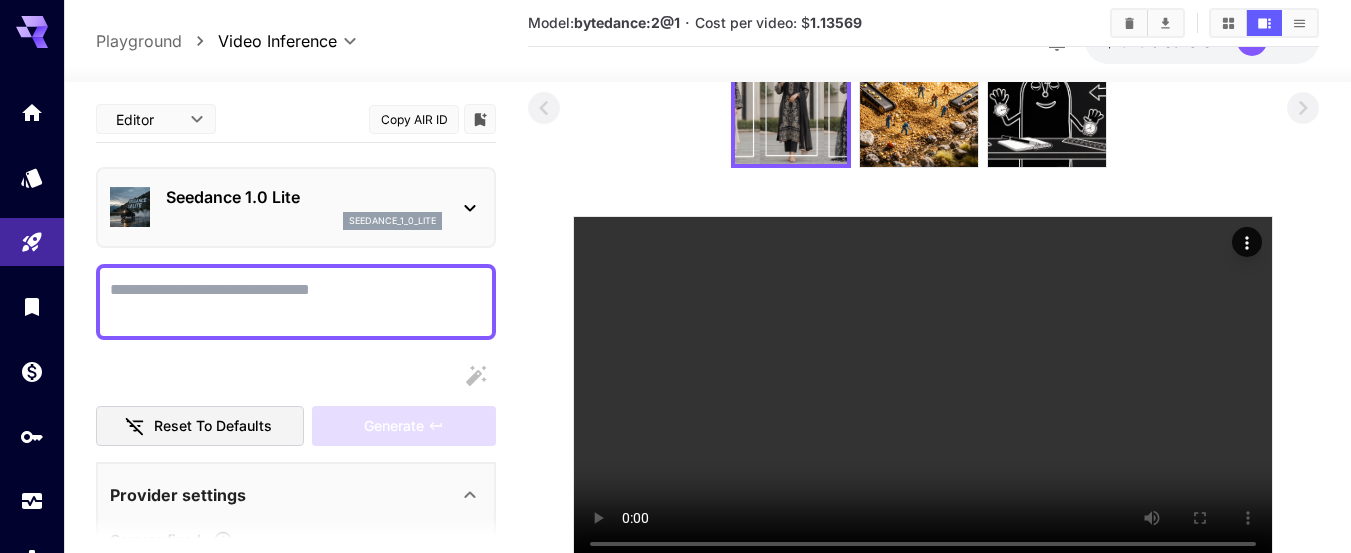 scroll, scrollTop: 0, scrollLeft: 0, axis: both 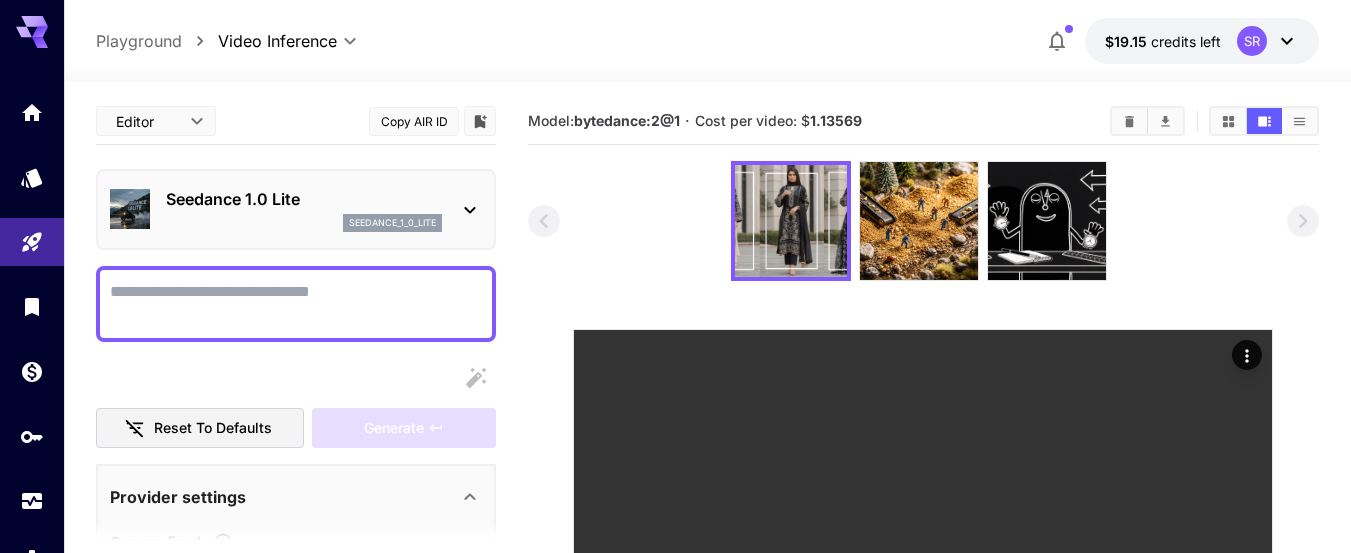 click at bounding box center [707, 70] 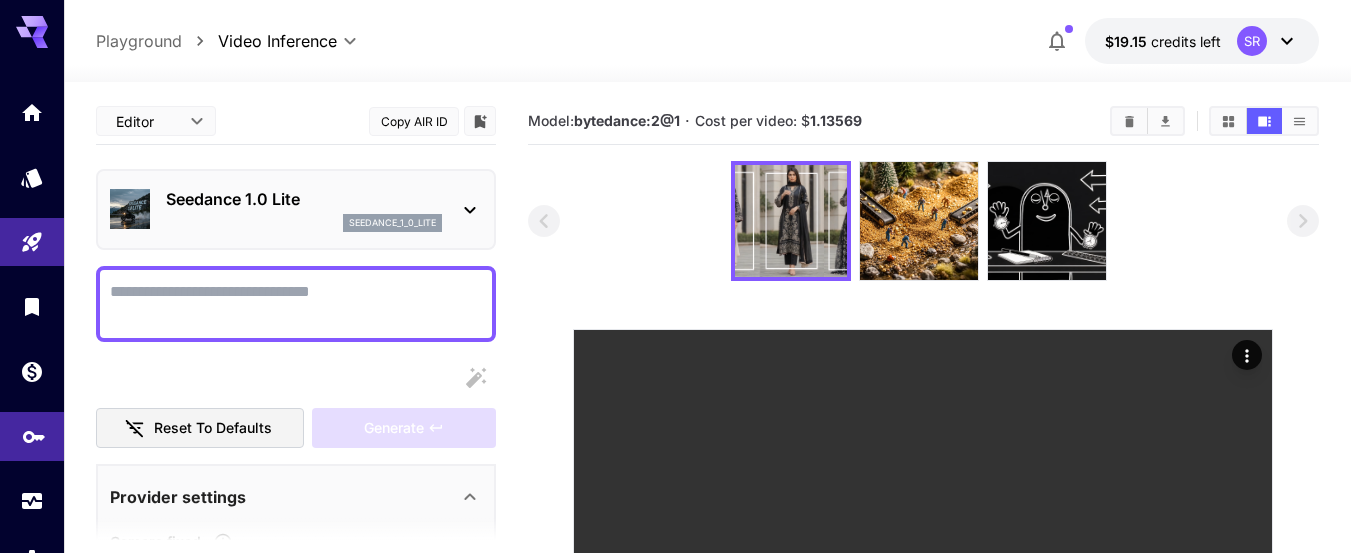 click 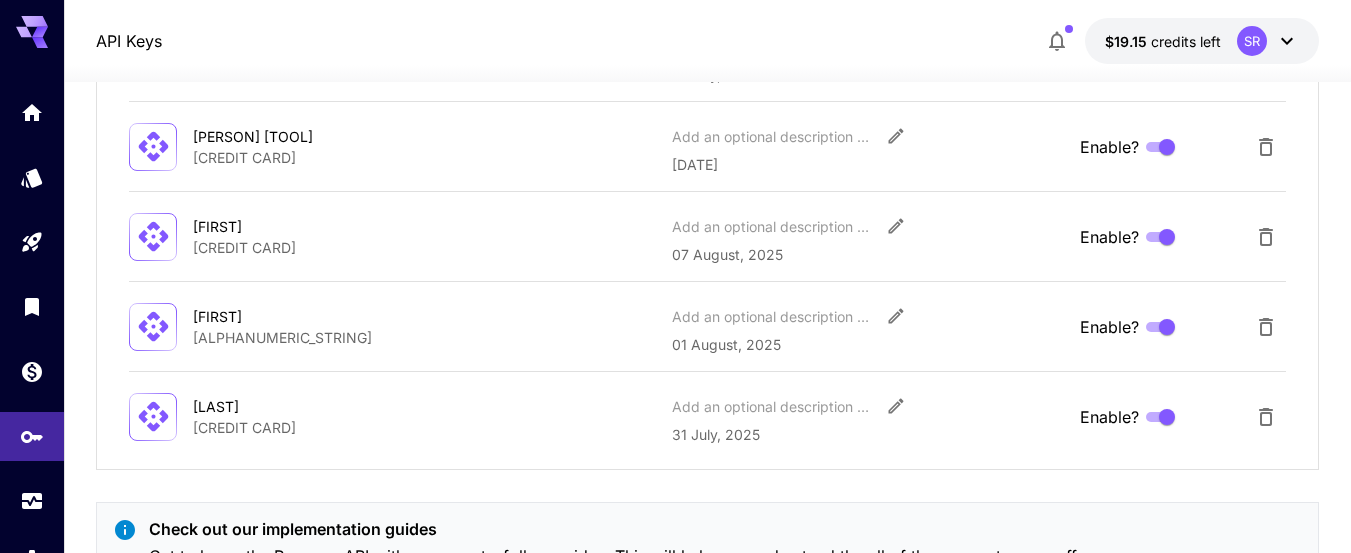 scroll, scrollTop: 503, scrollLeft: 0, axis: vertical 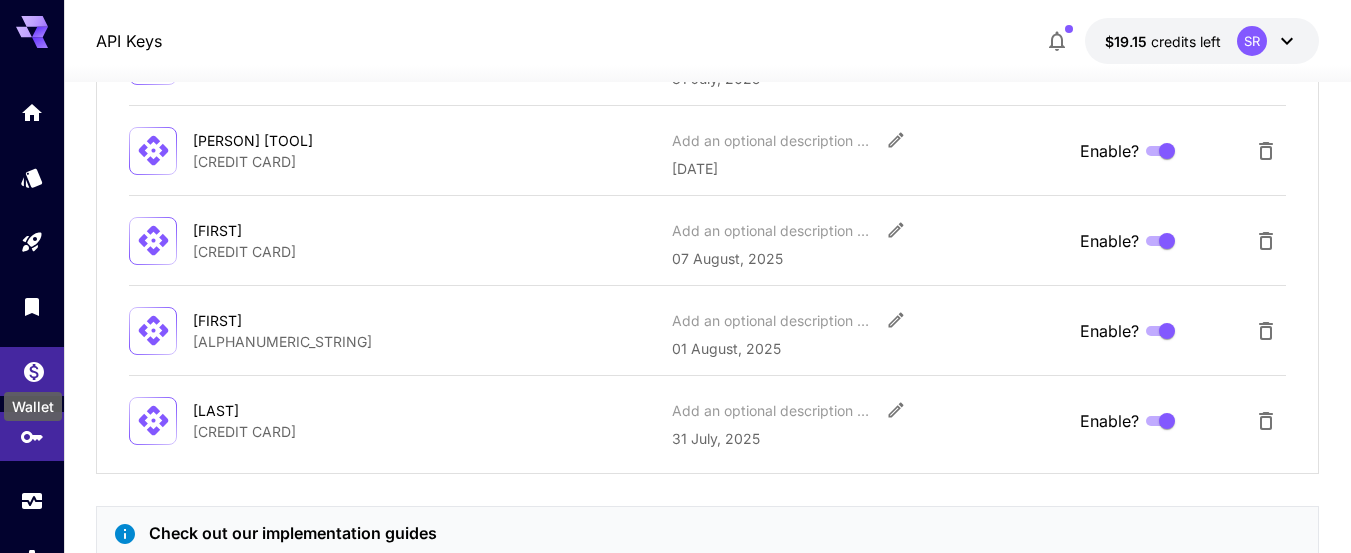 click 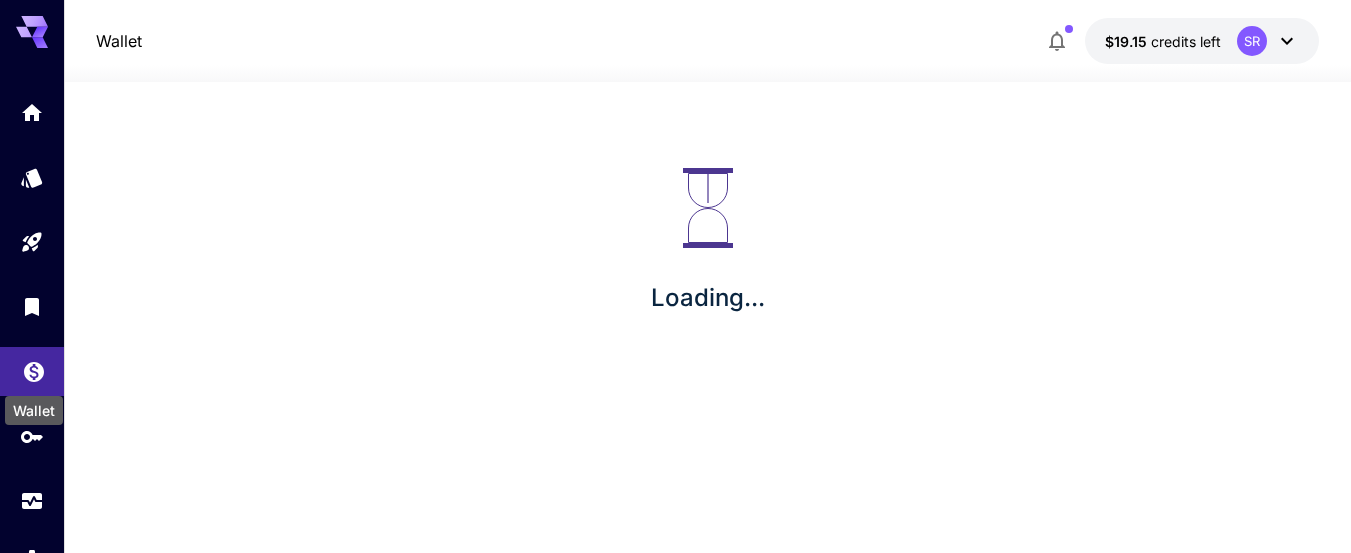 scroll, scrollTop: 0, scrollLeft: 0, axis: both 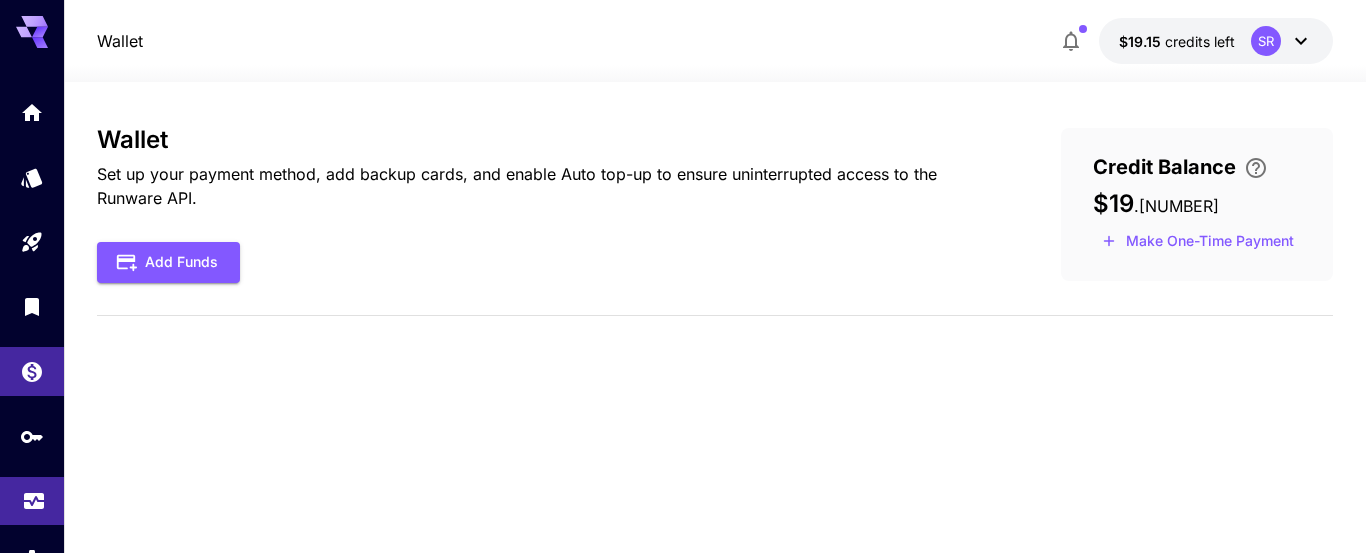 click at bounding box center [32, 501] 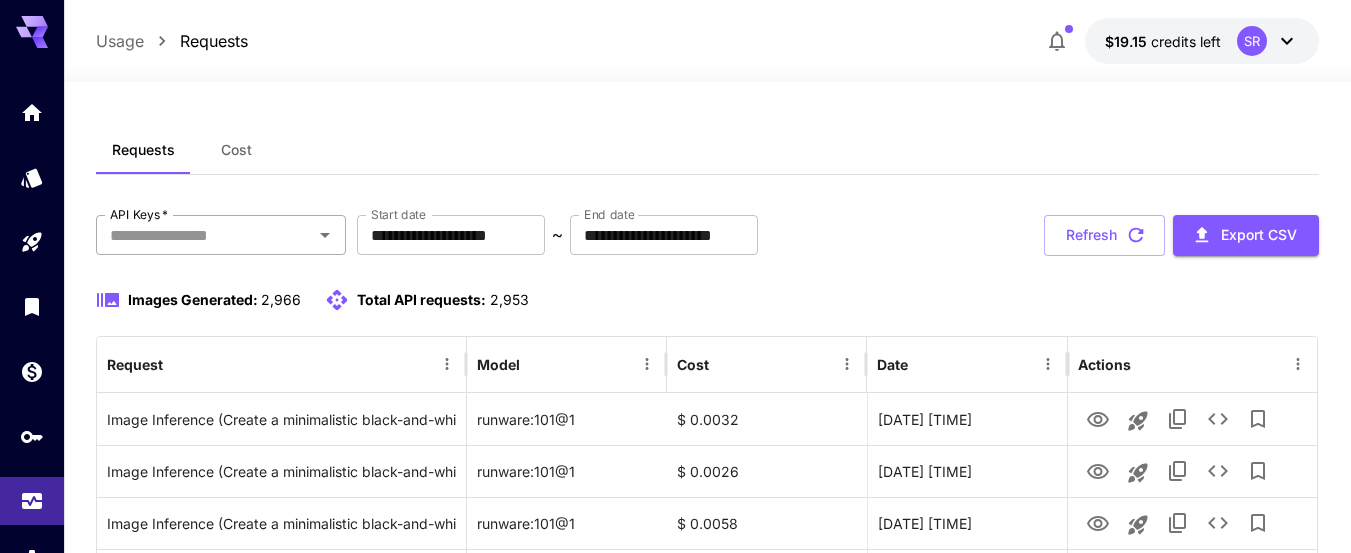 click on "API Keys   *" at bounding box center (204, 235) 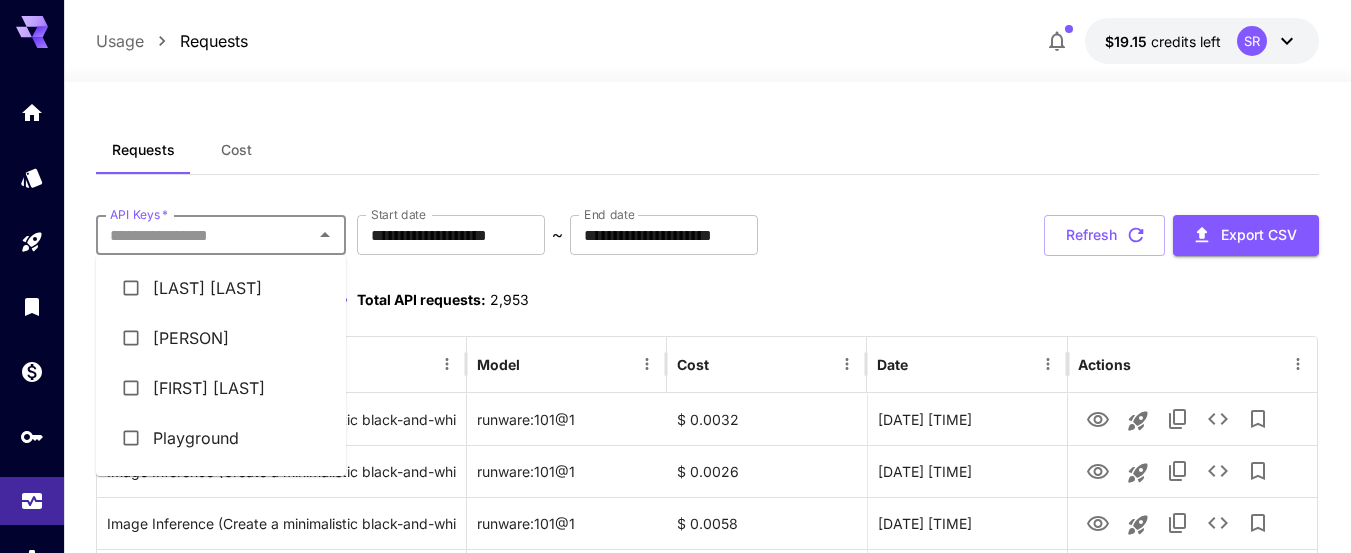 click on "[LAST] [LAST]" at bounding box center (221, 288) 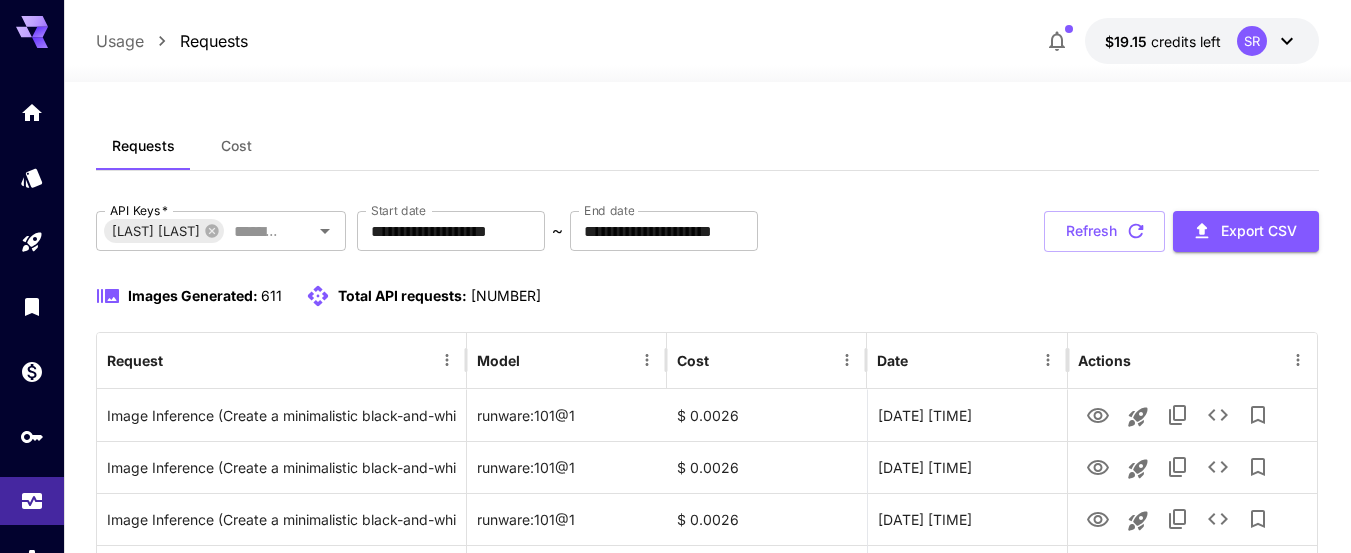 scroll, scrollTop: 8, scrollLeft: 0, axis: vertical 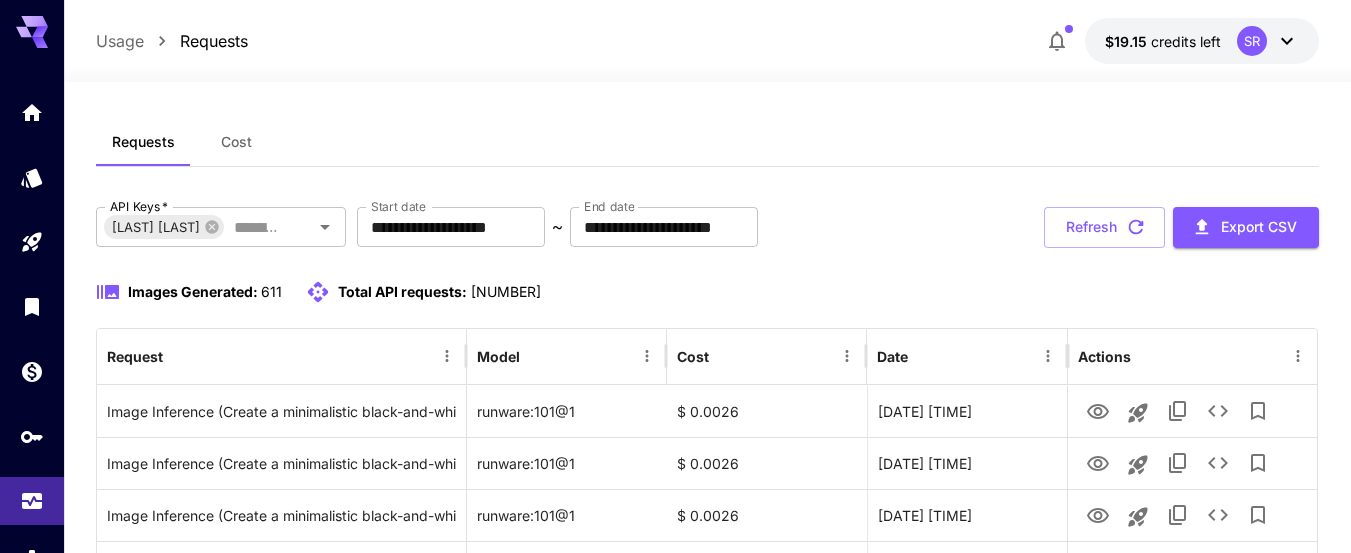 click on "Cost" at bounding box center (236, 142) 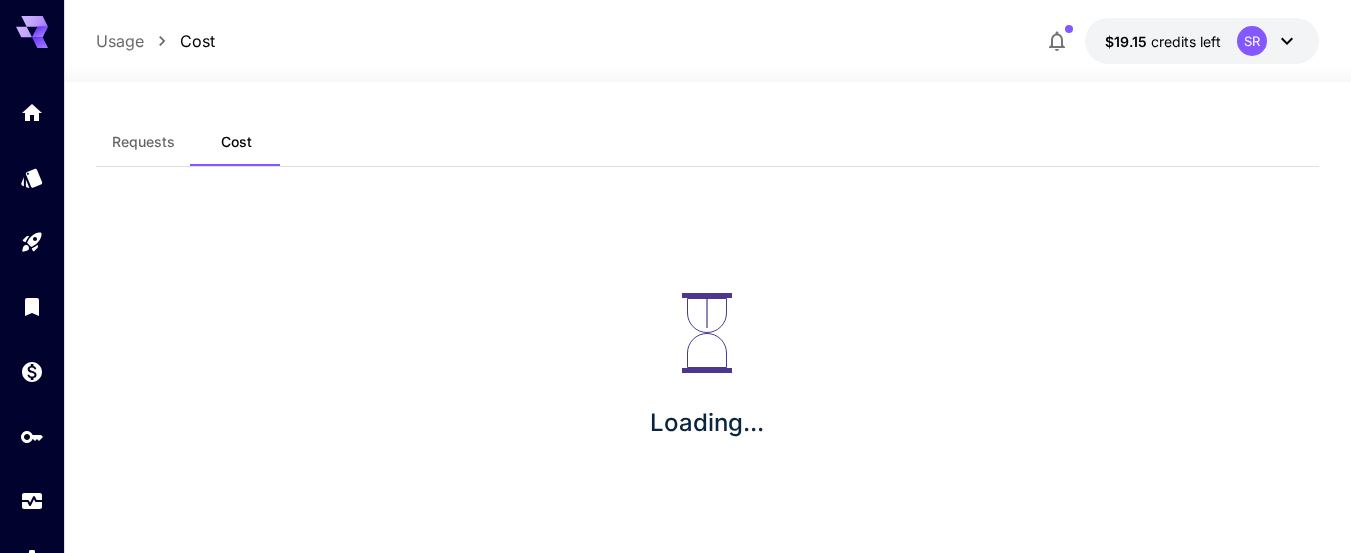 scroll, scrollTop: 0, scrollLeft: 0, axis: both 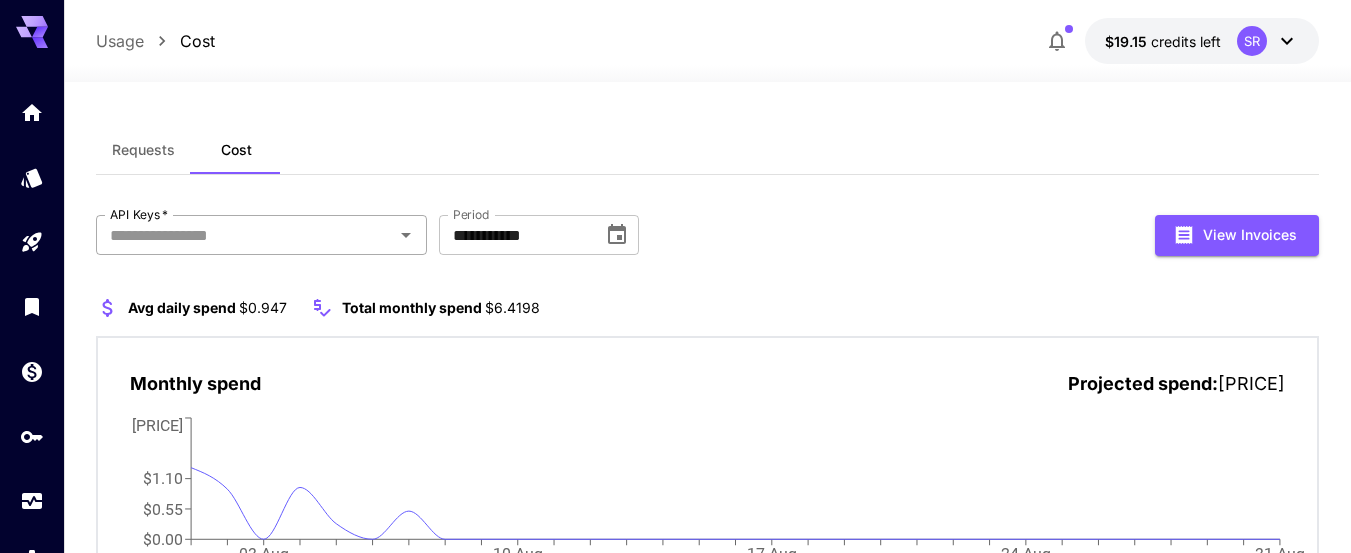 click on "API Keys   *" at bounding box center [245, 235] 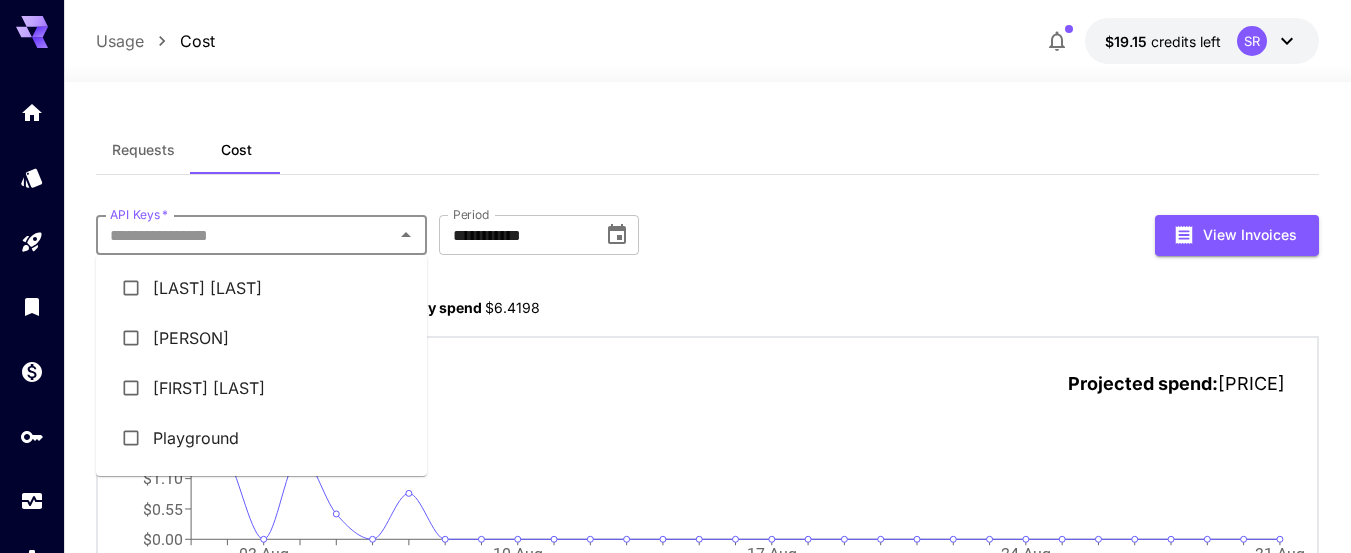 click on "[LAST] [LAST]" at bounding box center [261, 288] 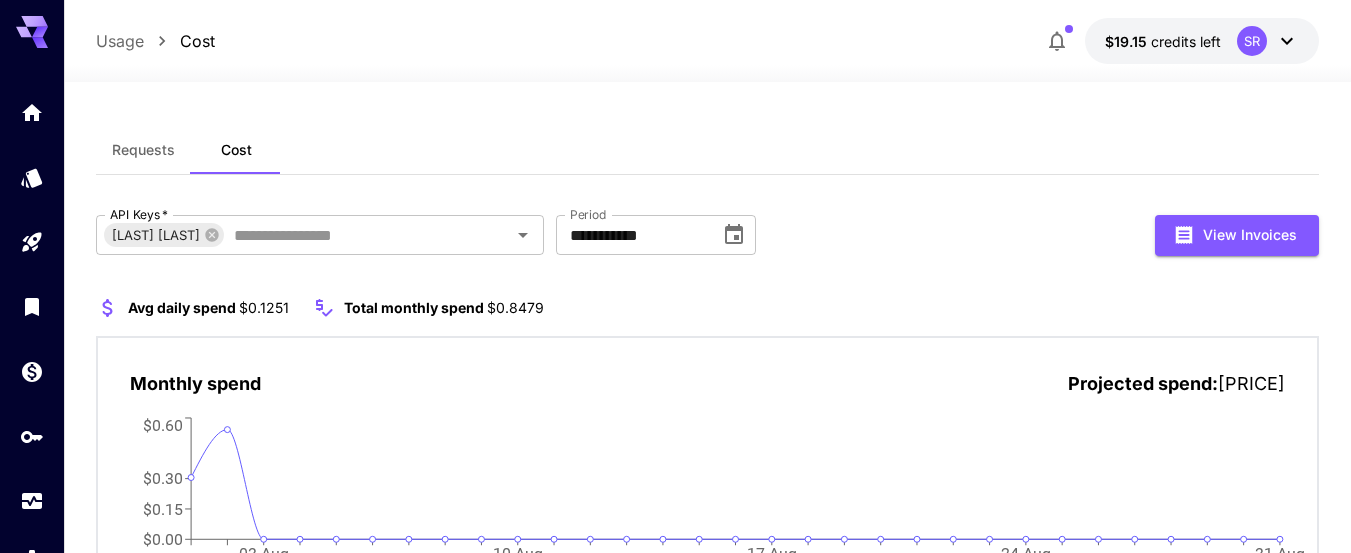 click on "Requests" at bounding box center (143, 150) 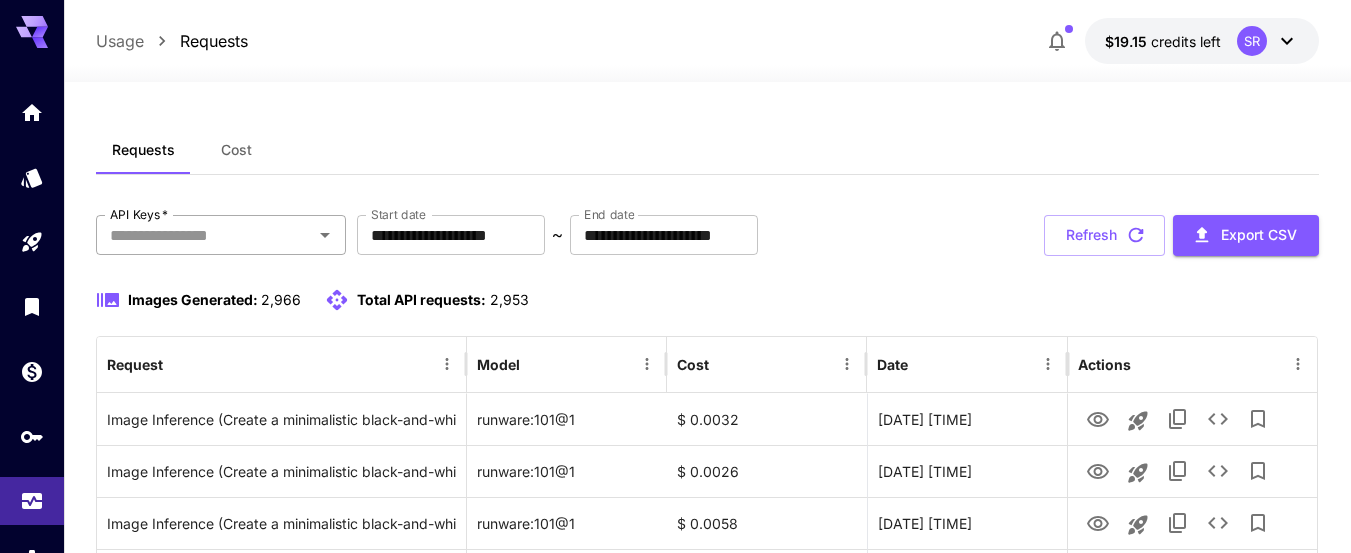click on "API Keys   *" at bounding box center [204, 235] 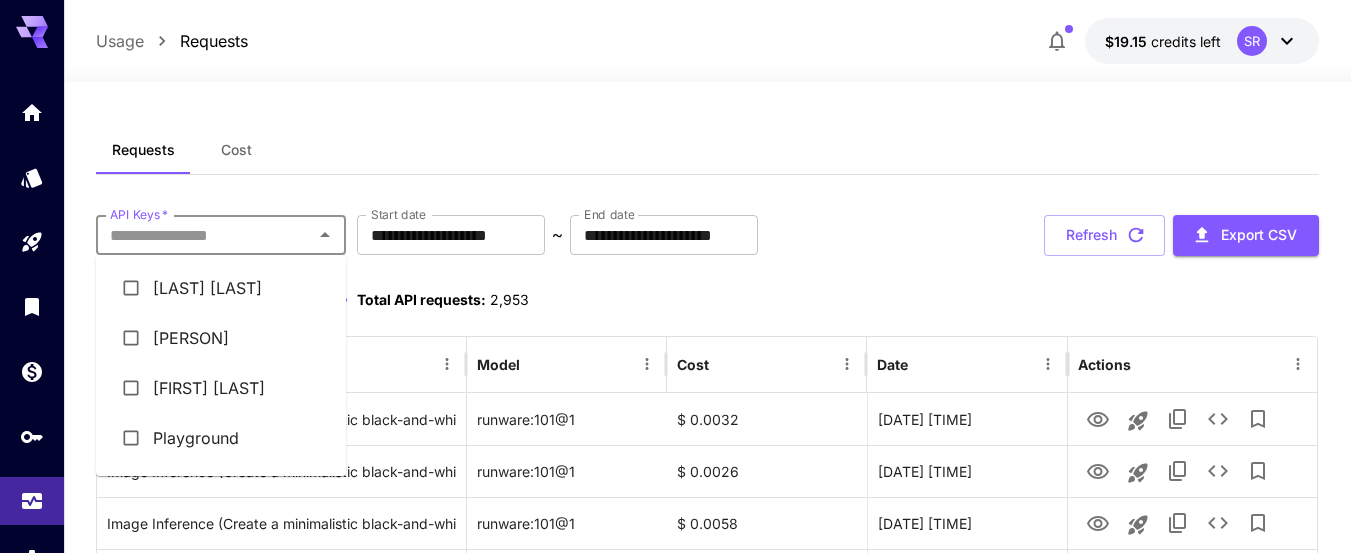 click on "[LAST] [LAST]" at bounding box center (221, 288) 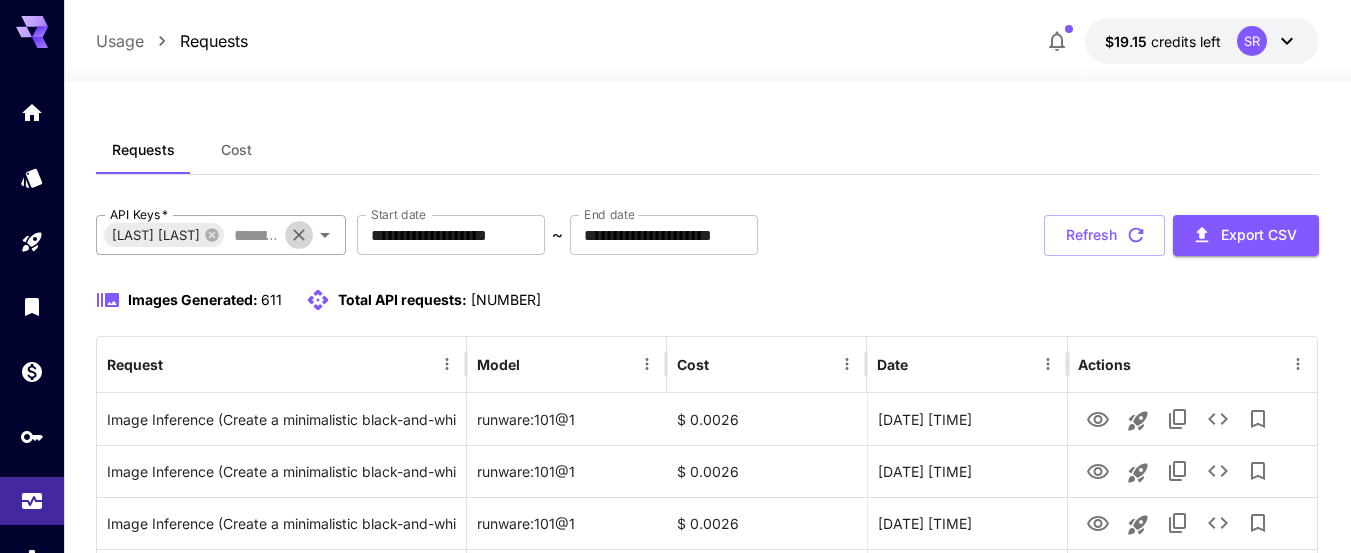 click at bounding box center (299, 235) 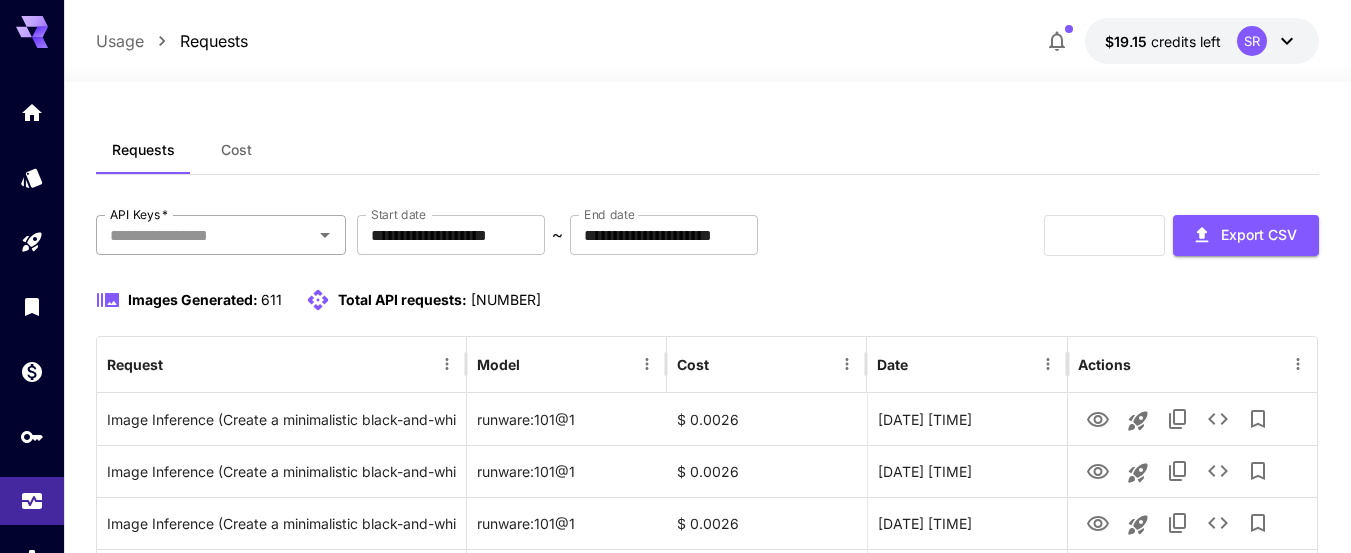 click on "API Keys   *" at bounding box center [204, 235] 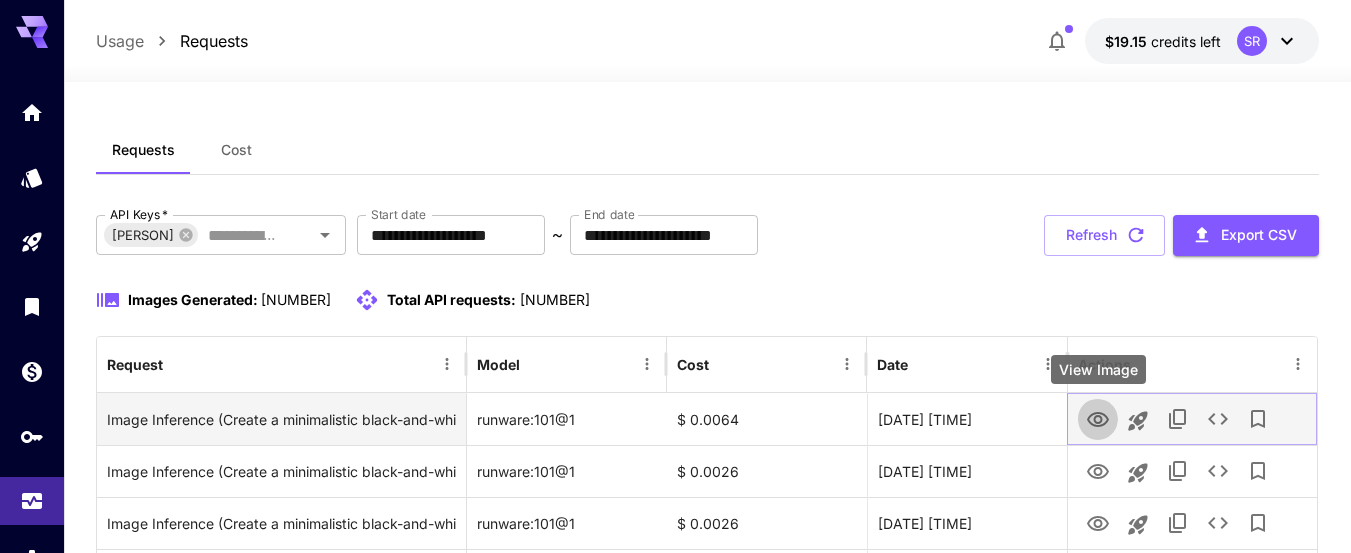 click 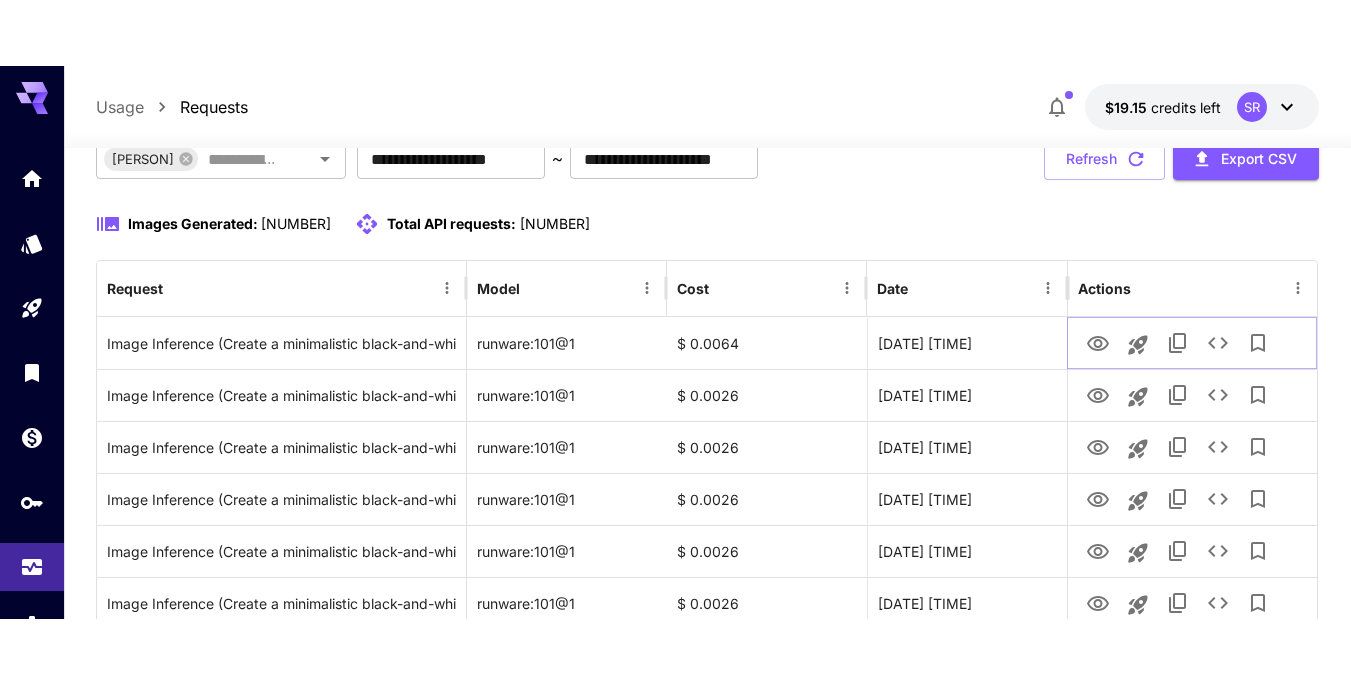 scroll, scrollTop: 196, scrollLeft: 0, axis: vertical 